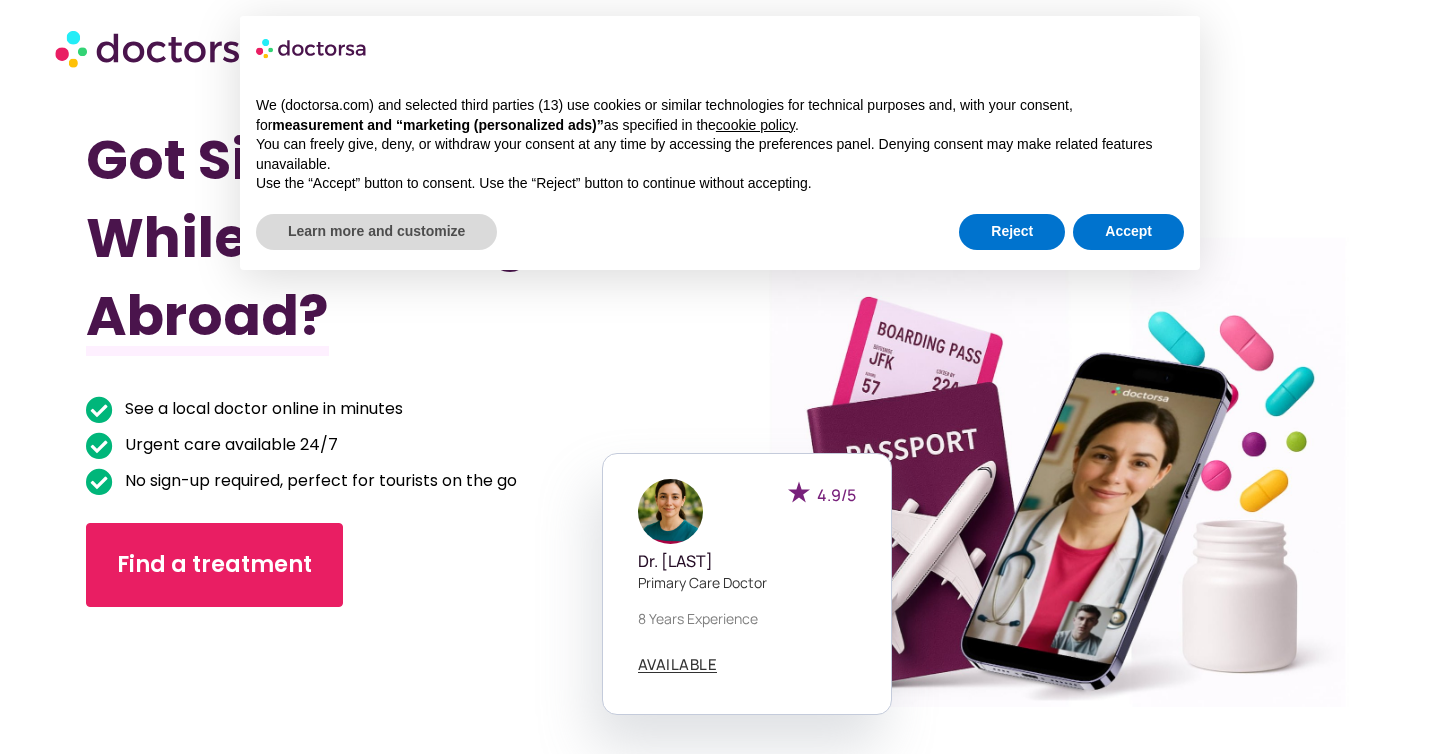 scroll, scrollTop: 0, scrollLeft: 0, axis: both 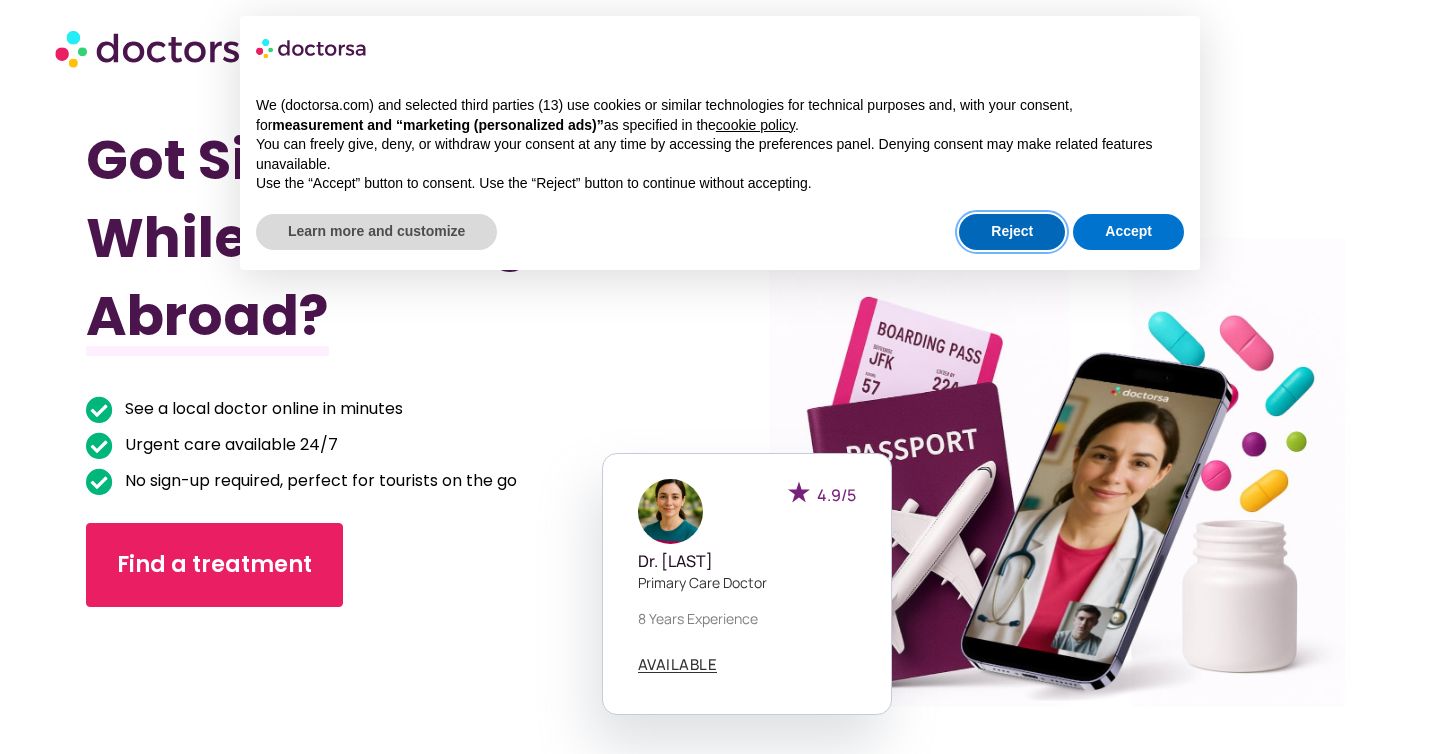 click on "Reject" at bounding box center [1012, 232] 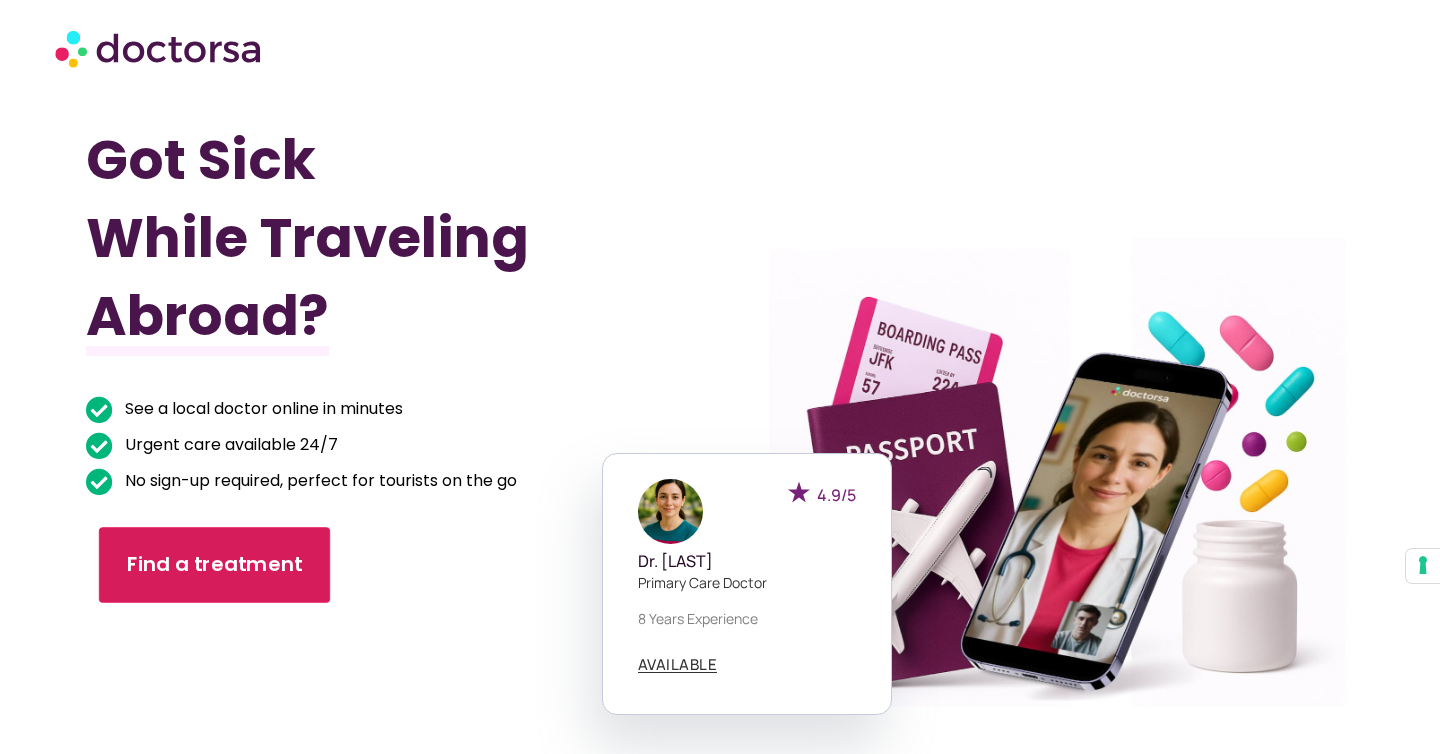 click on "Find a treatment" at bounding box center [215, 565] 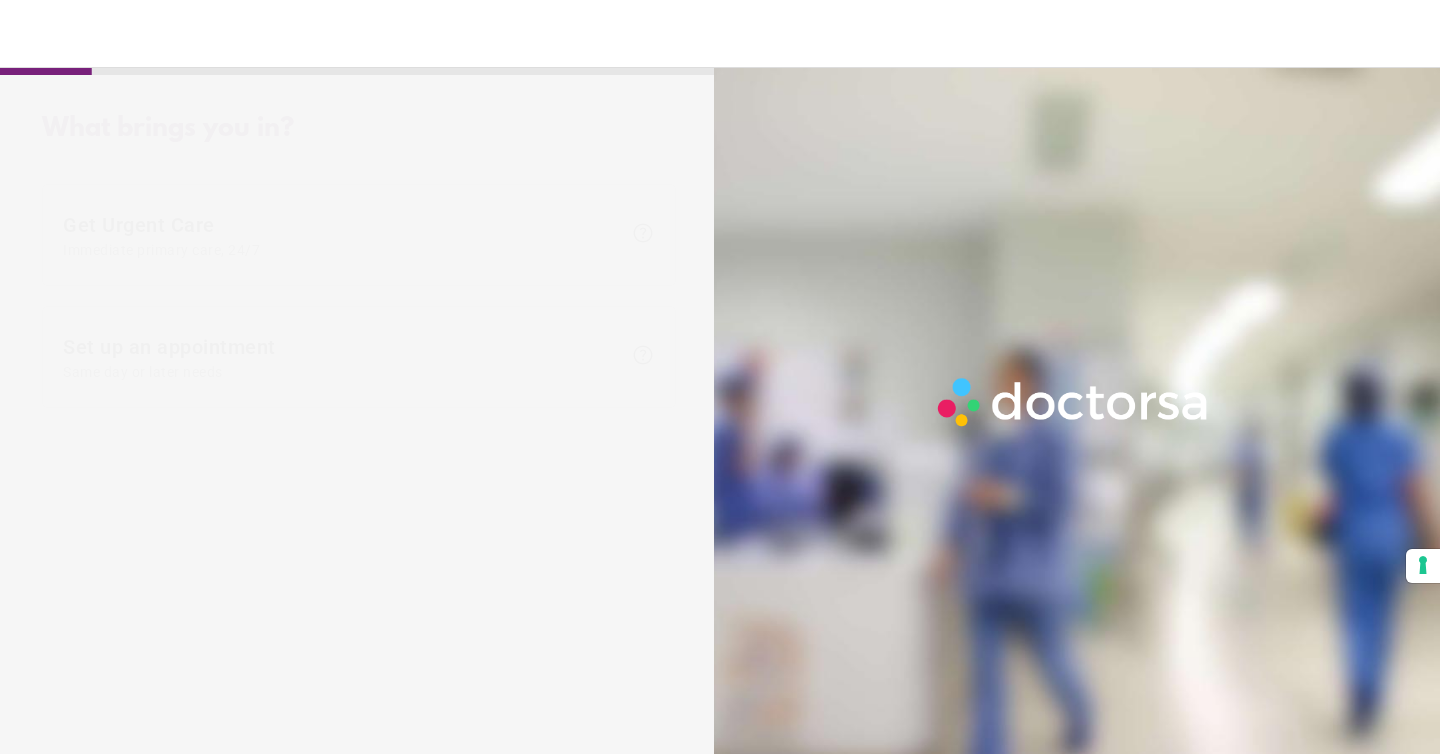 scroll, scrollTop: 0, scrollLeft: 0, axis: both 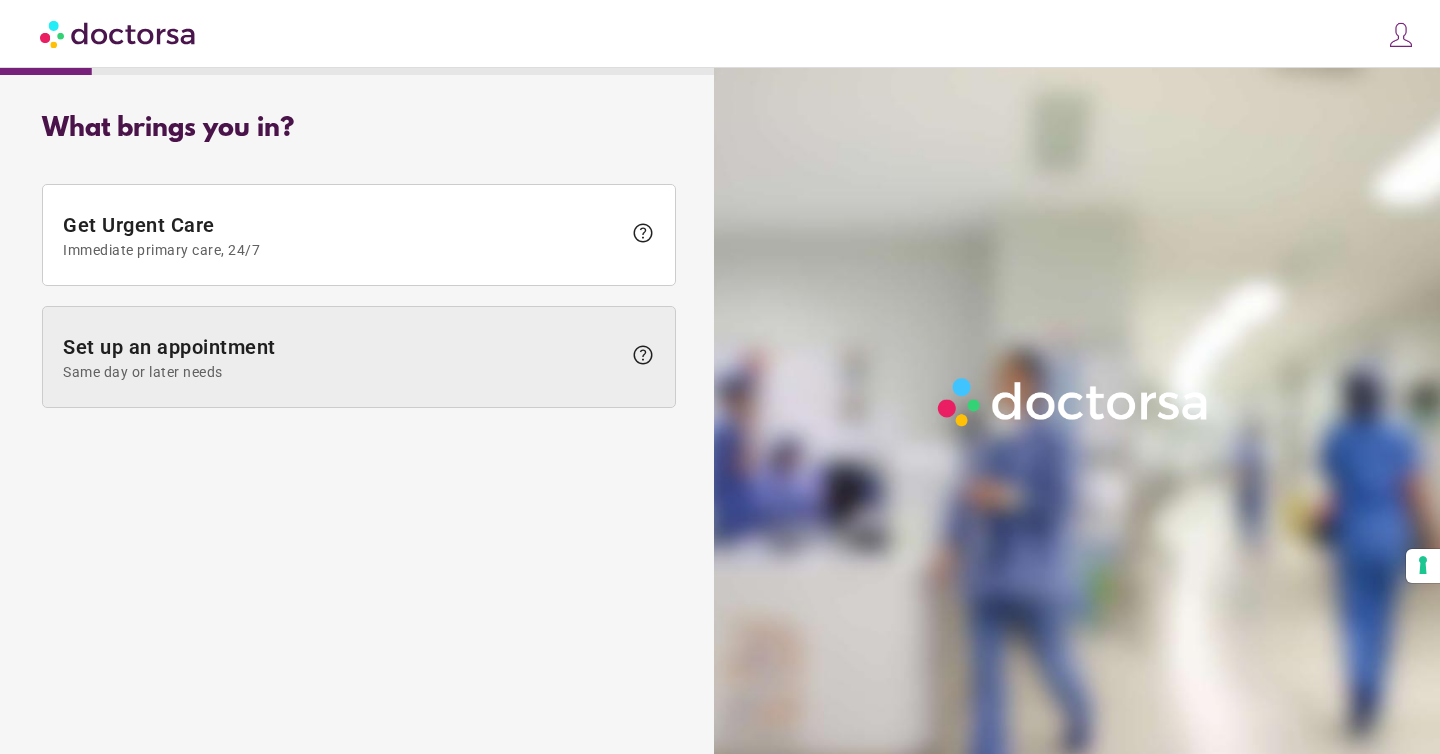 click on "Set up an appointment
Same day or later needs" at bounding box center (342, 357) 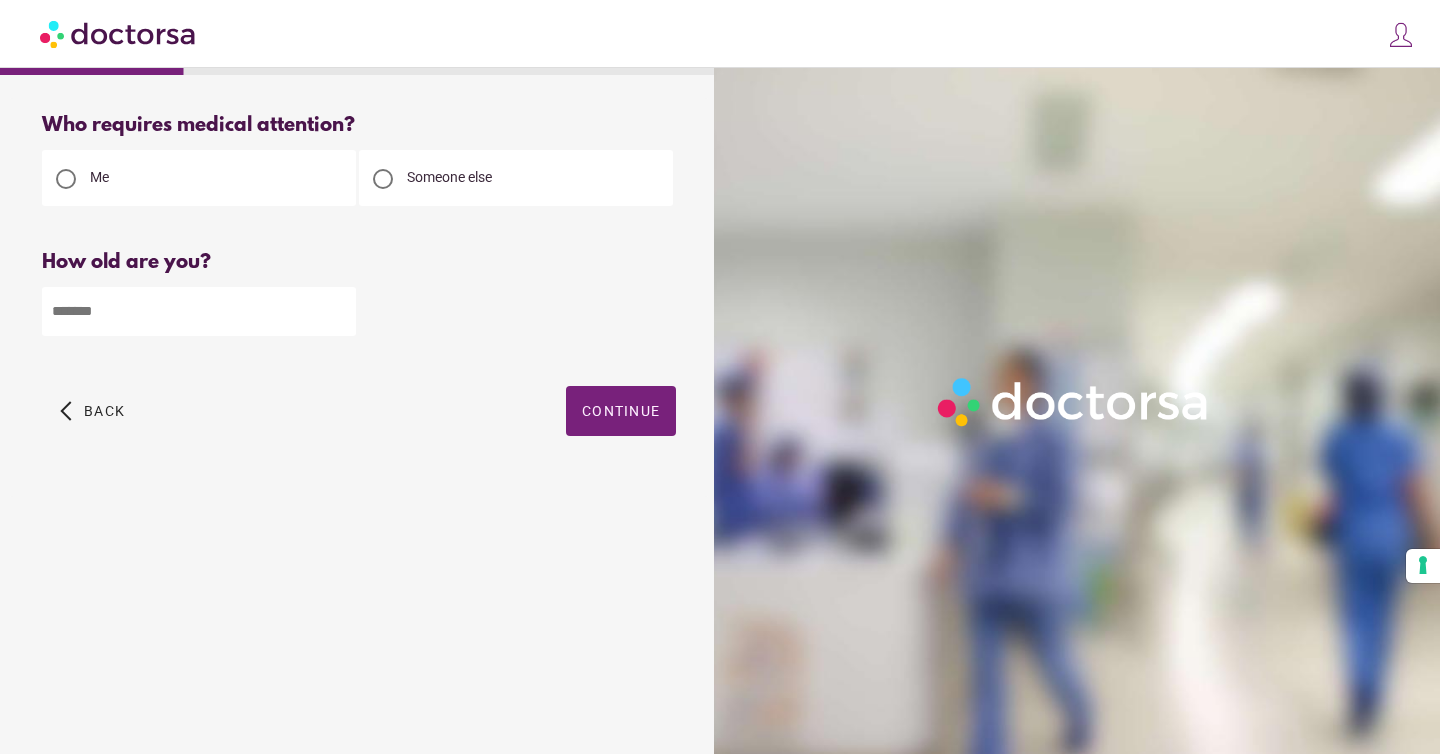 click at bounding box center [1401, 35] 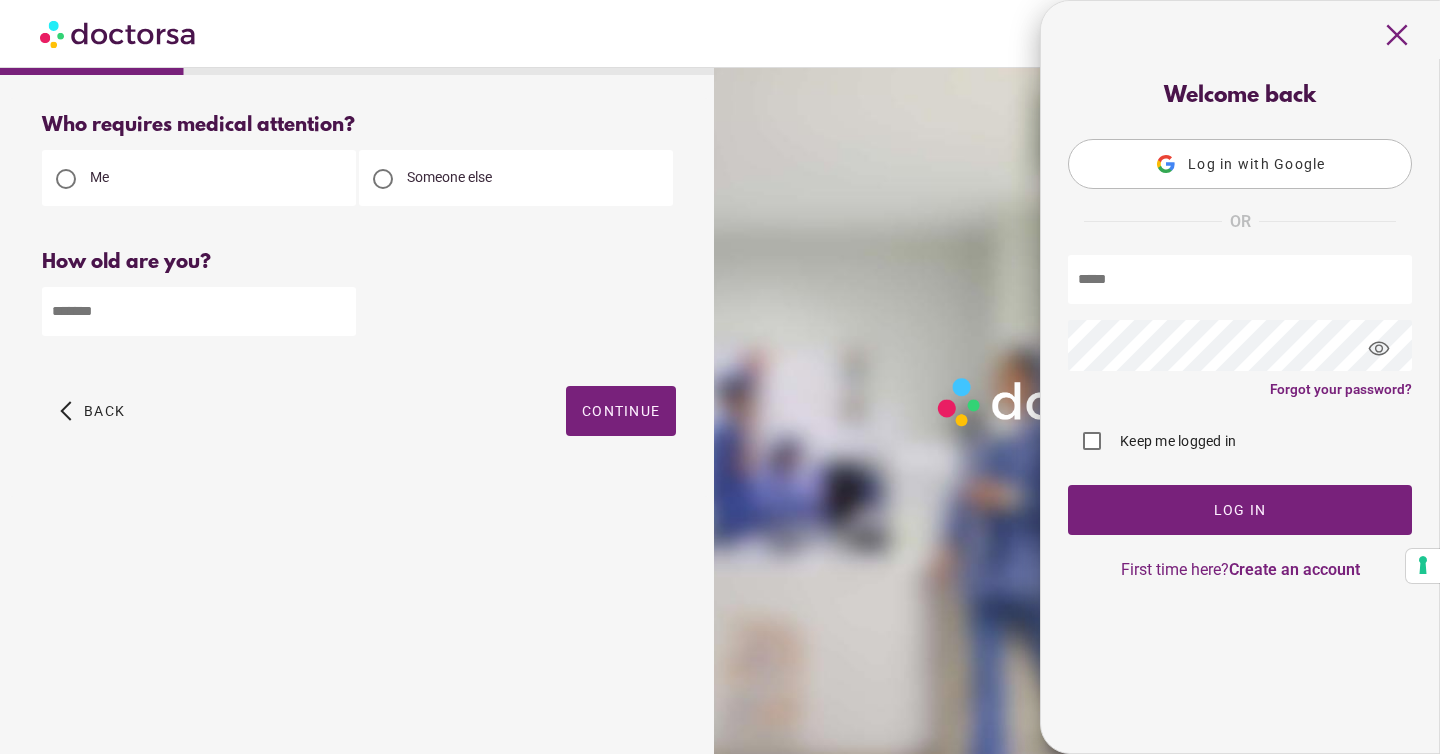 click on "Log in with Google" at bounding box center (1240, 164) 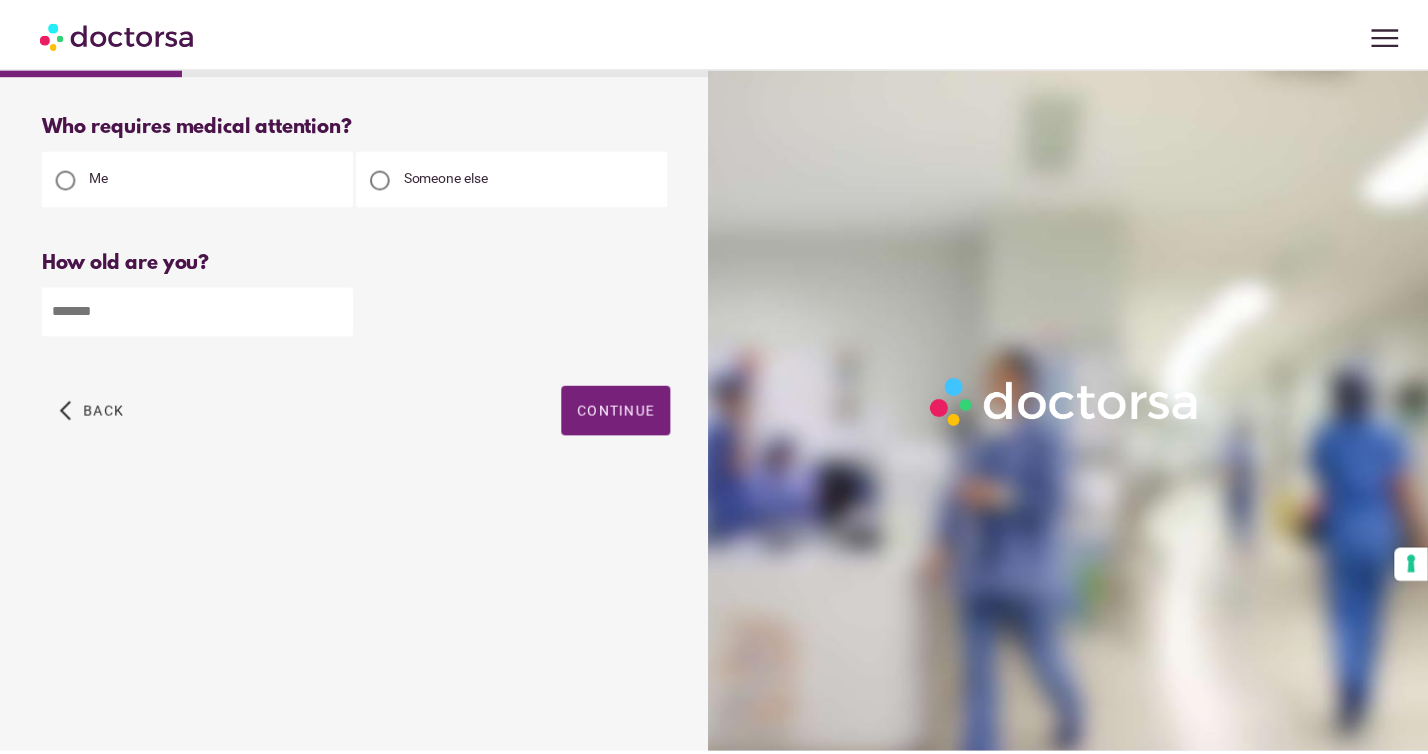 scroll, scrollTop: 0, scrollLeft: 0, axis: both 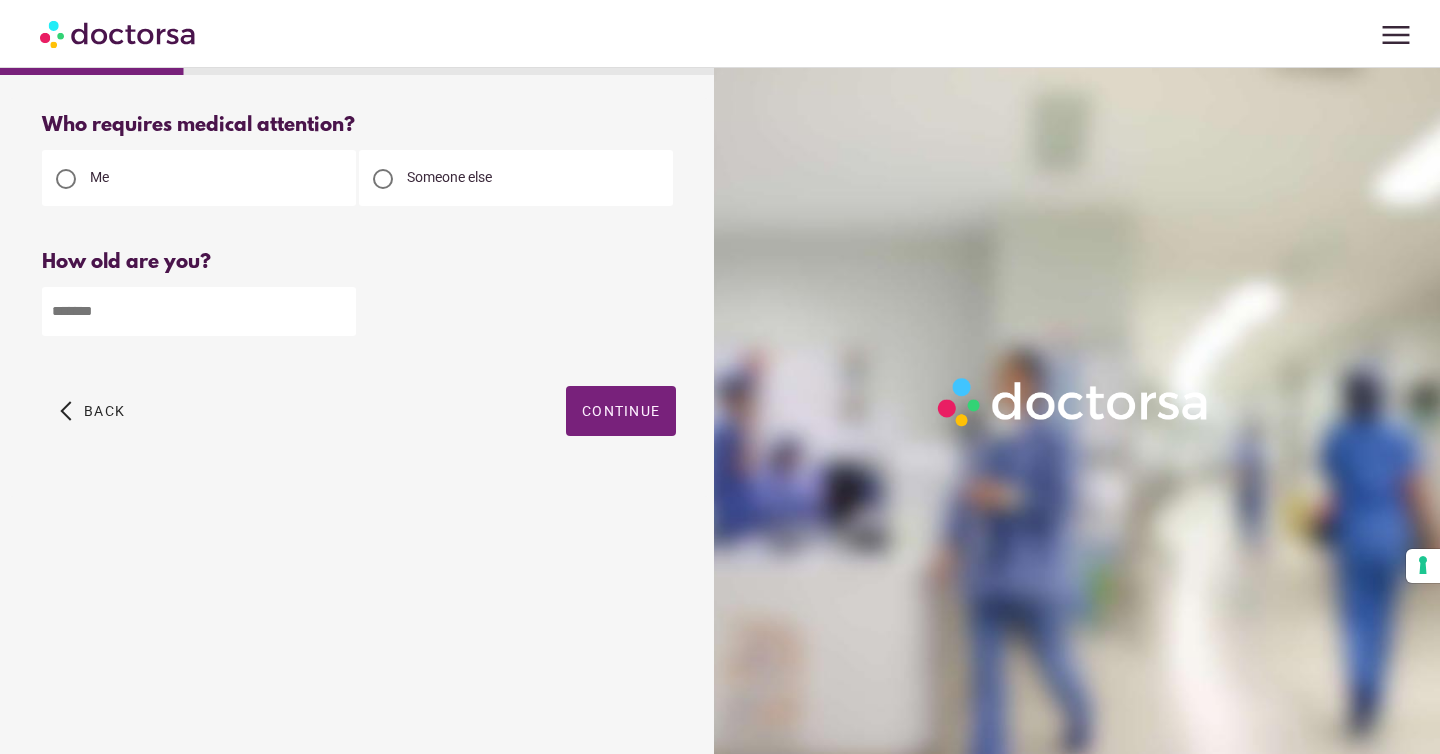 click at bounding box center [199, 311] 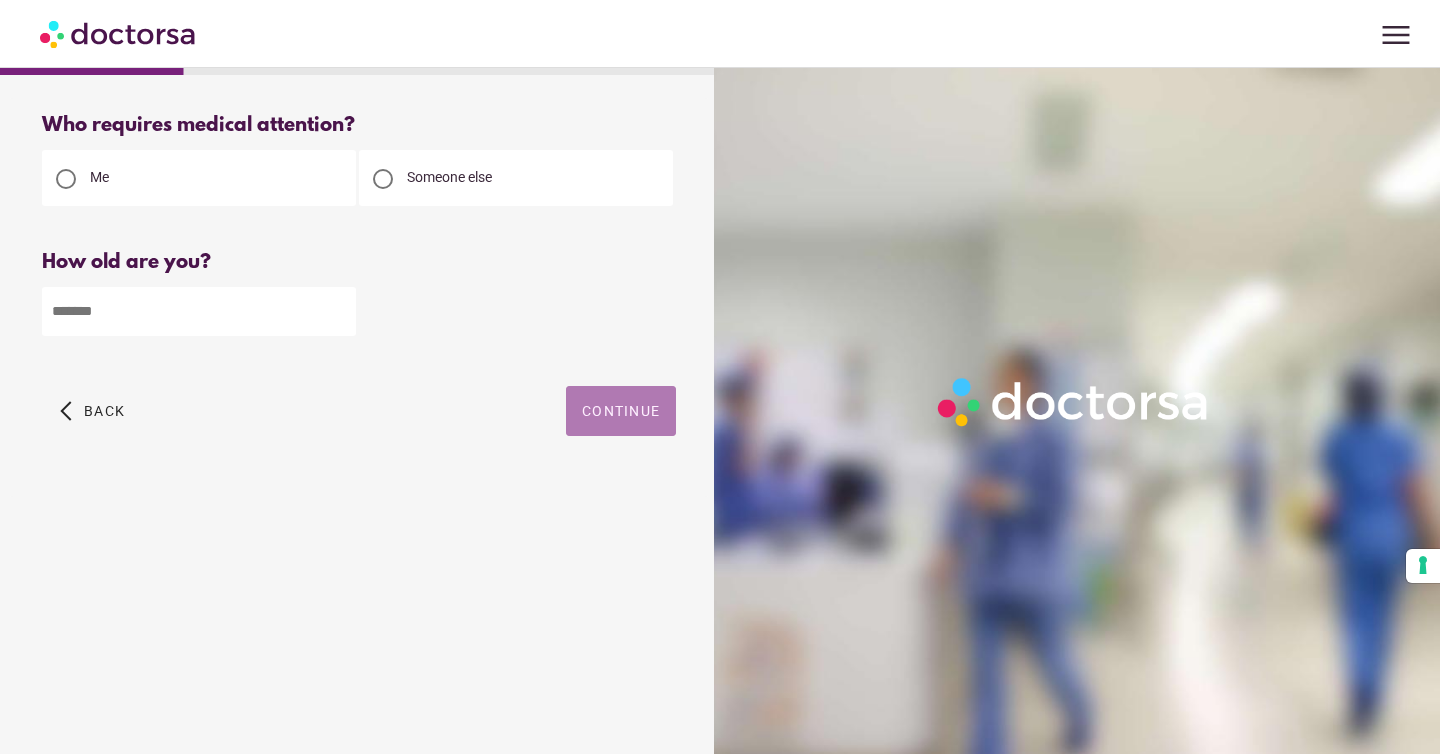 click at bounding box center (621, 411) 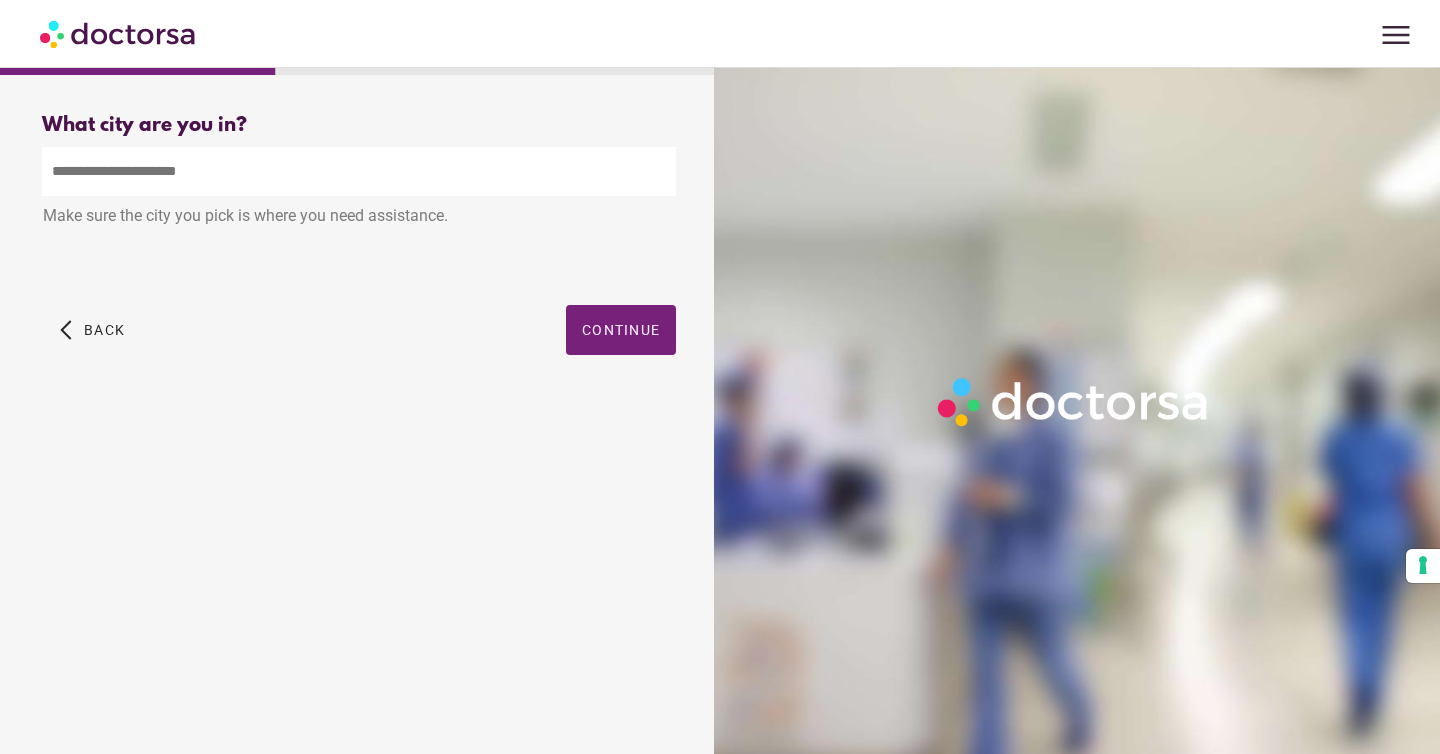 click on "menu" at bounding box center [1396, 35] 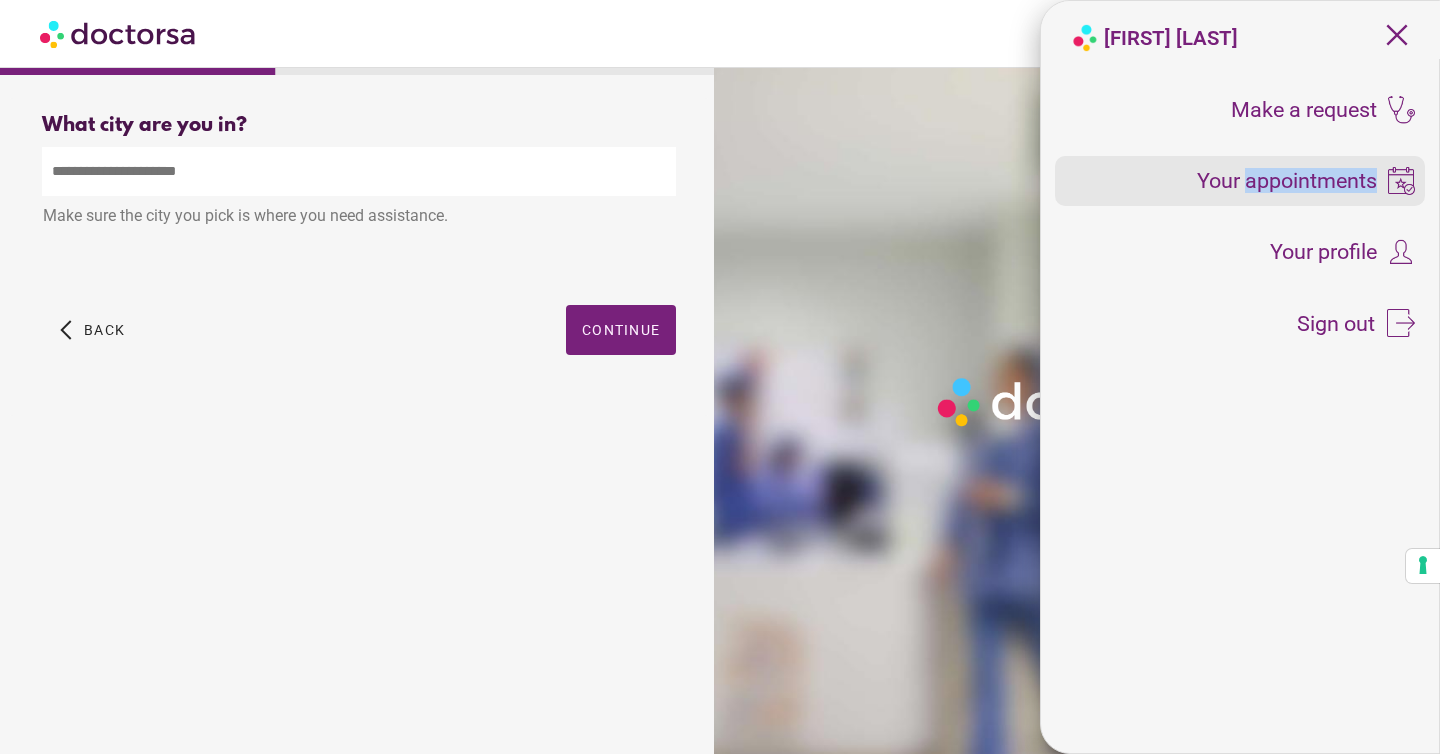 click on "Your appointments" at bounding box center (1287, 181) 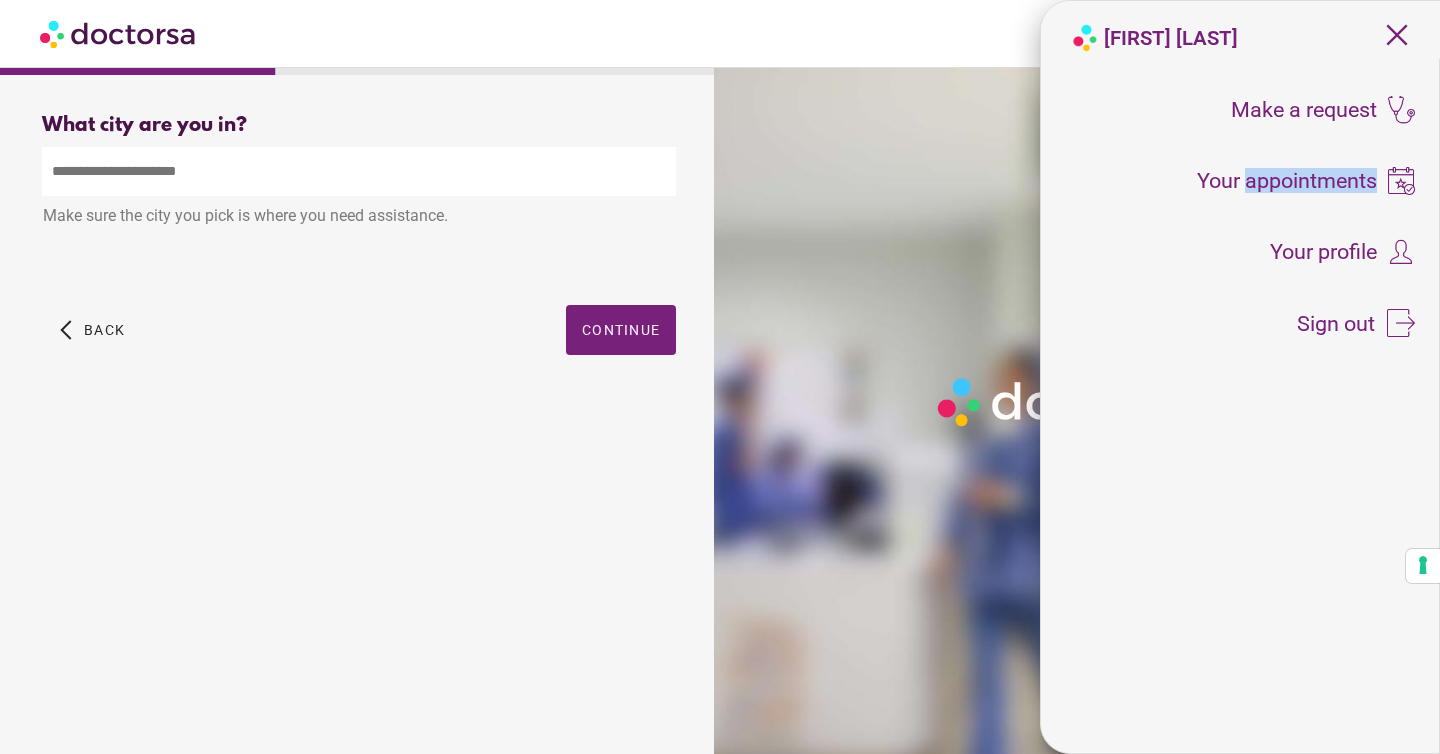click at bounding box center (359, 171) 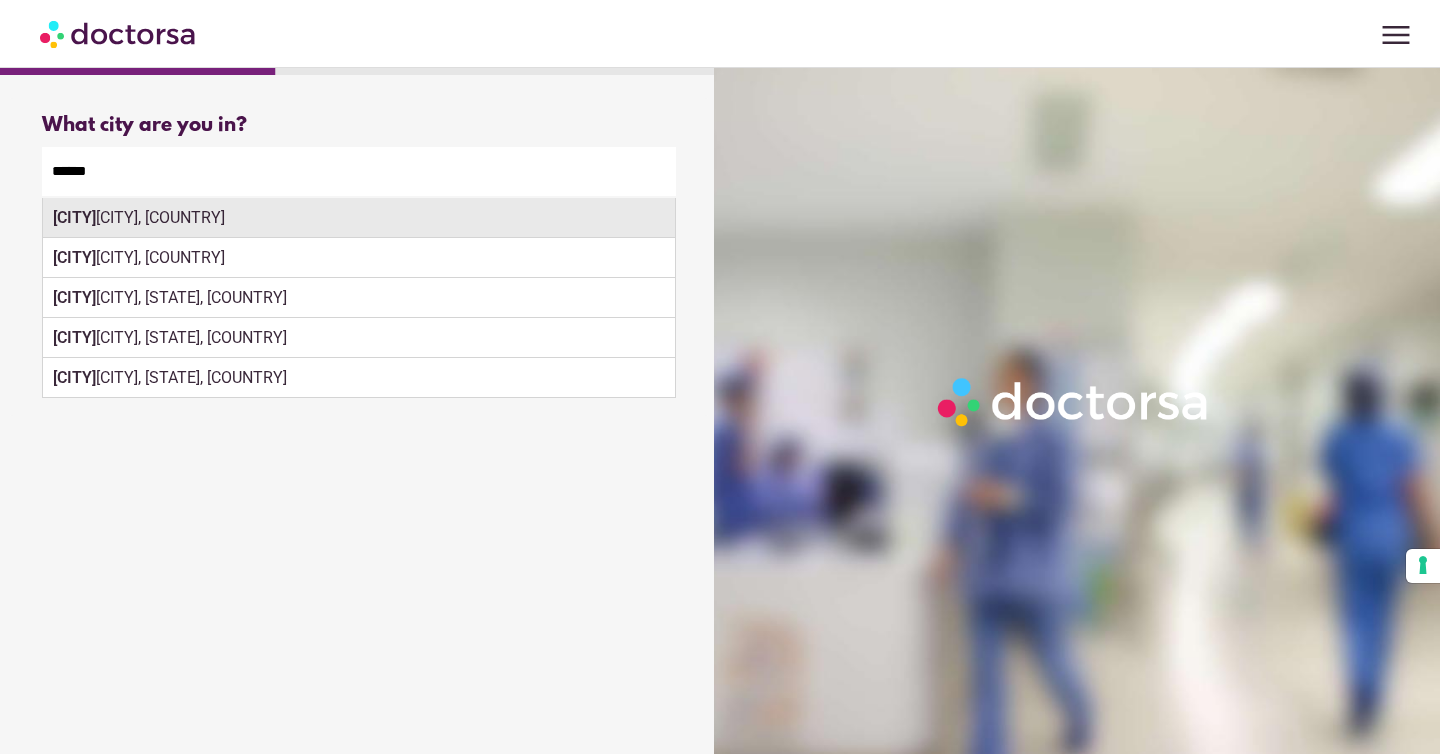 type on "******" 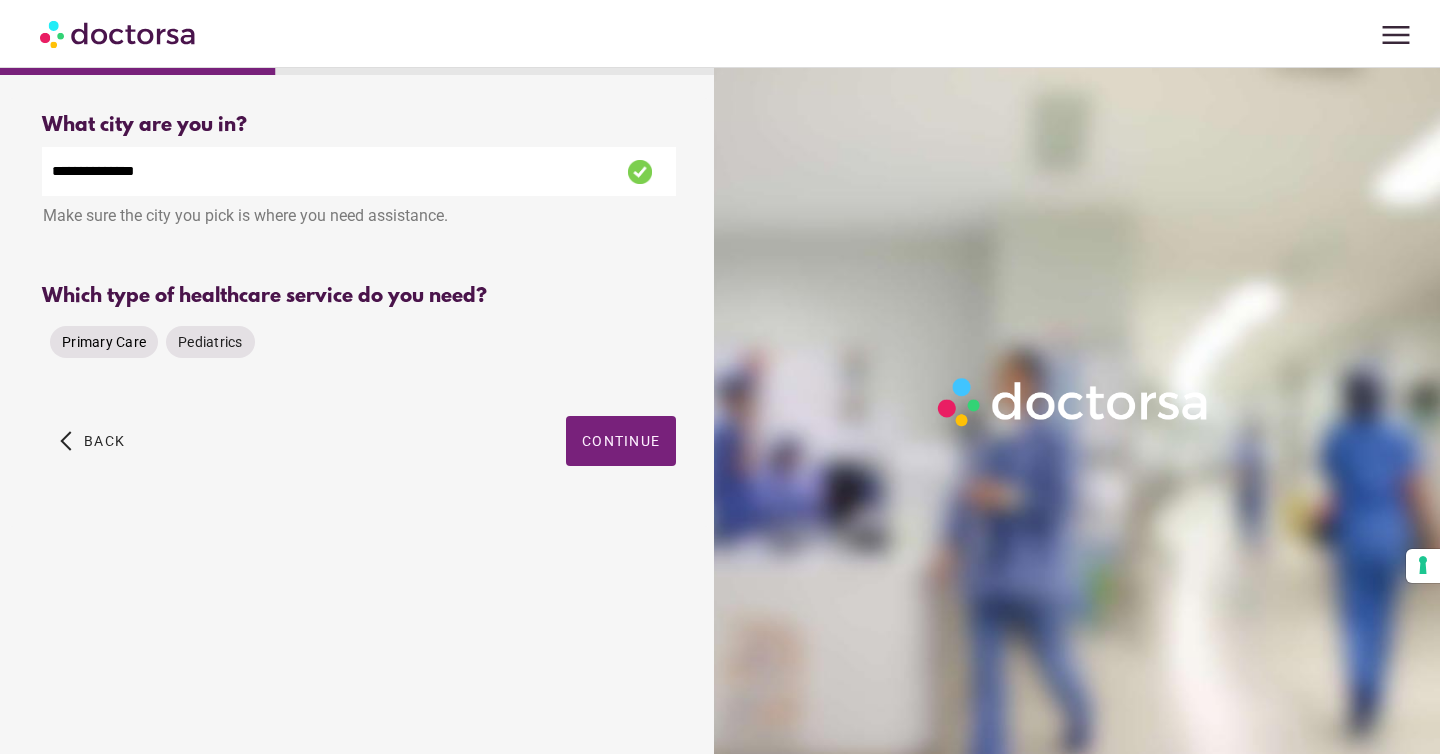 click on "Primary Care" at bounding box center [104, 342] 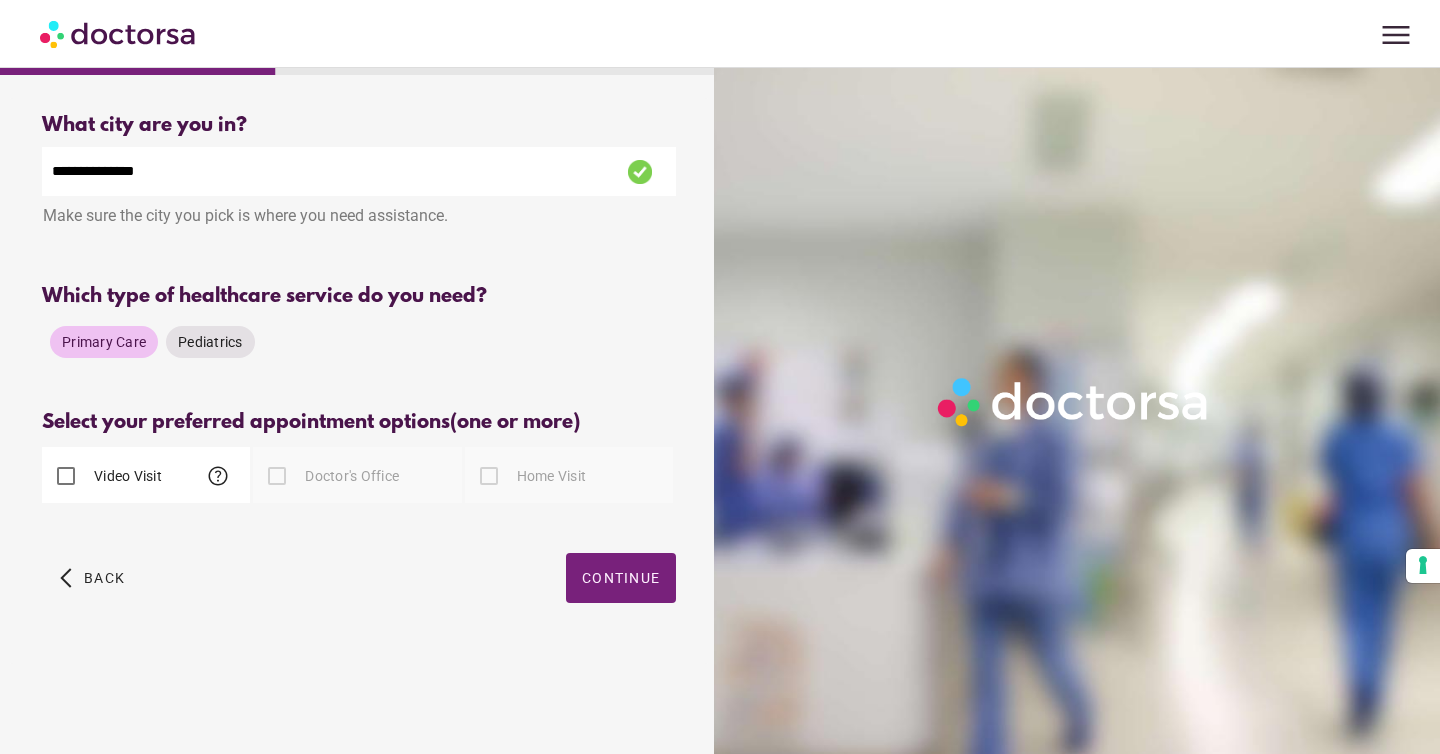 click on "Video Visit" at bounding box center [126, 476] 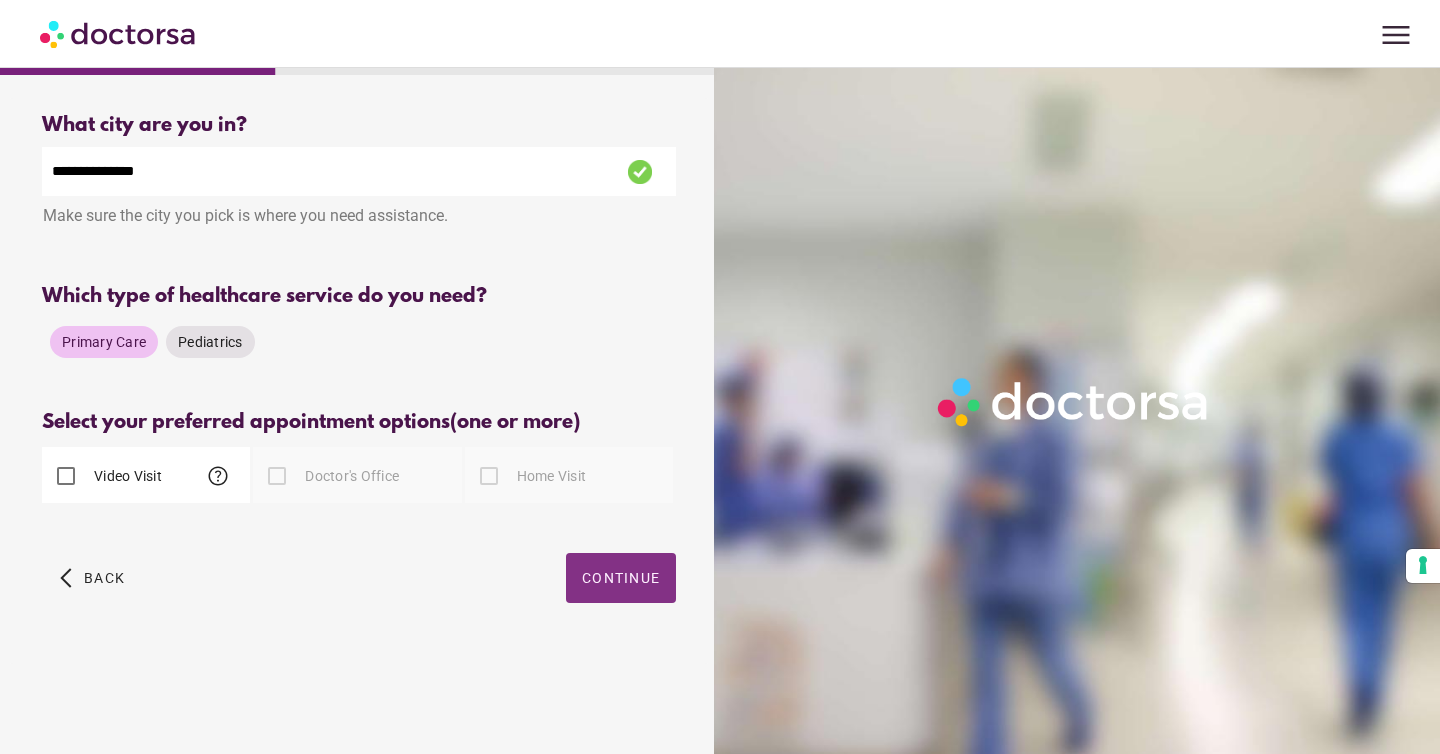 click at bounding box center (621, 578) 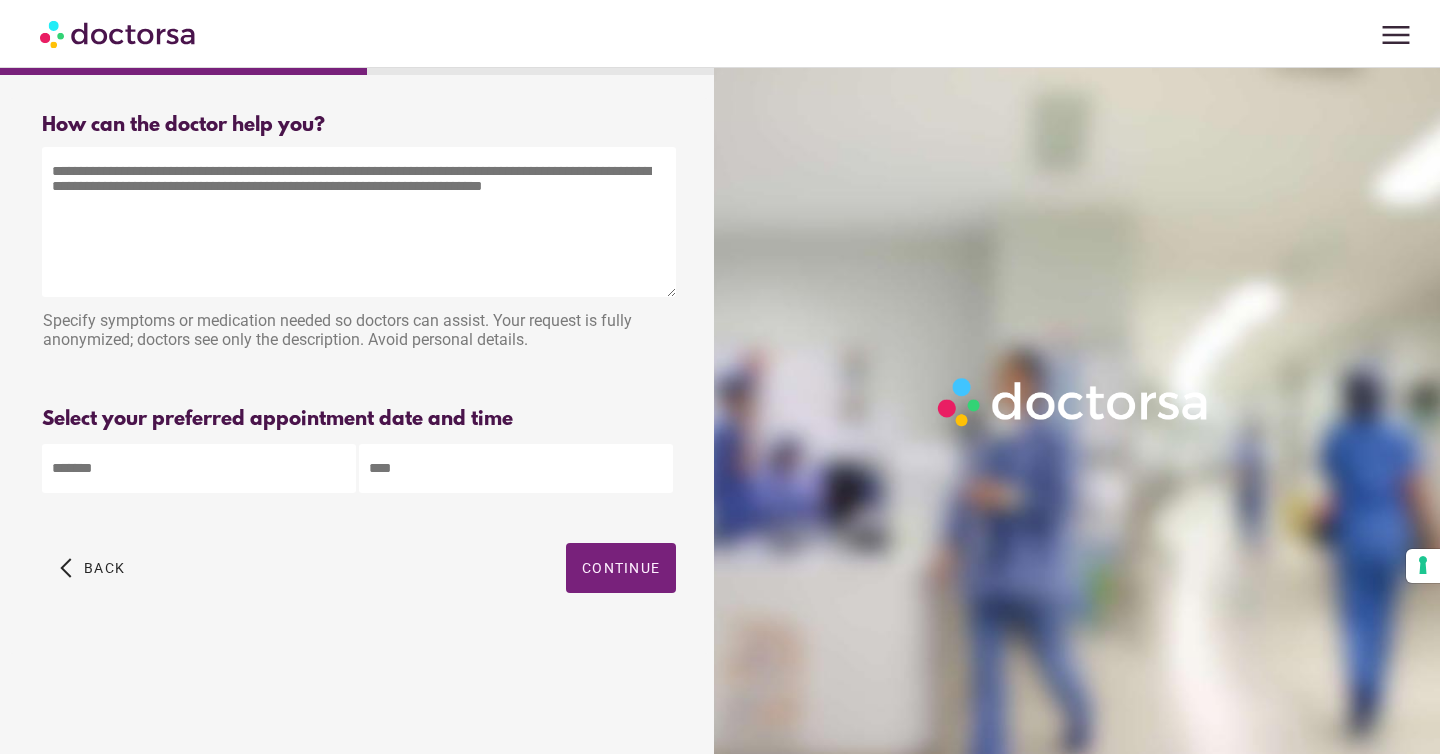 click at bounding box center (359, 222) 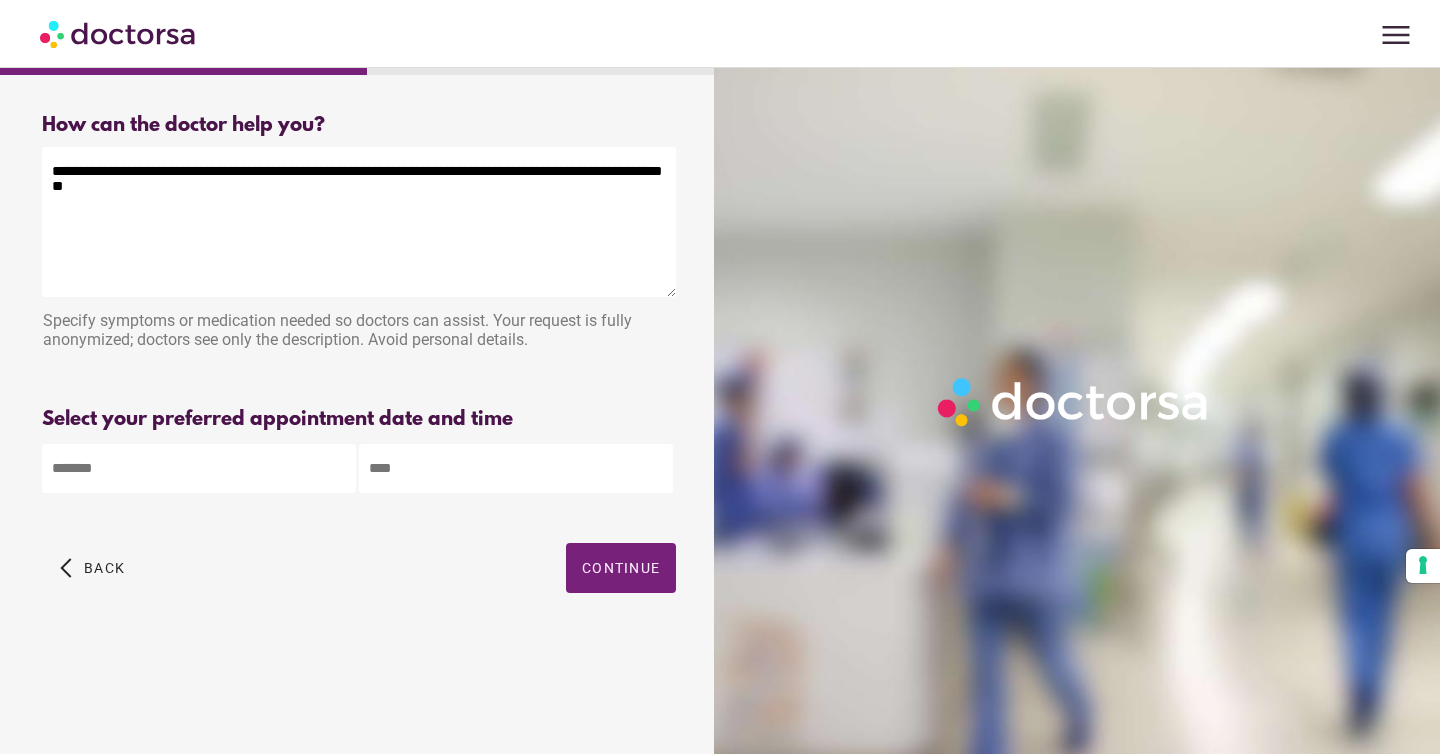 click on "**********" at bounding box center (359, 222) 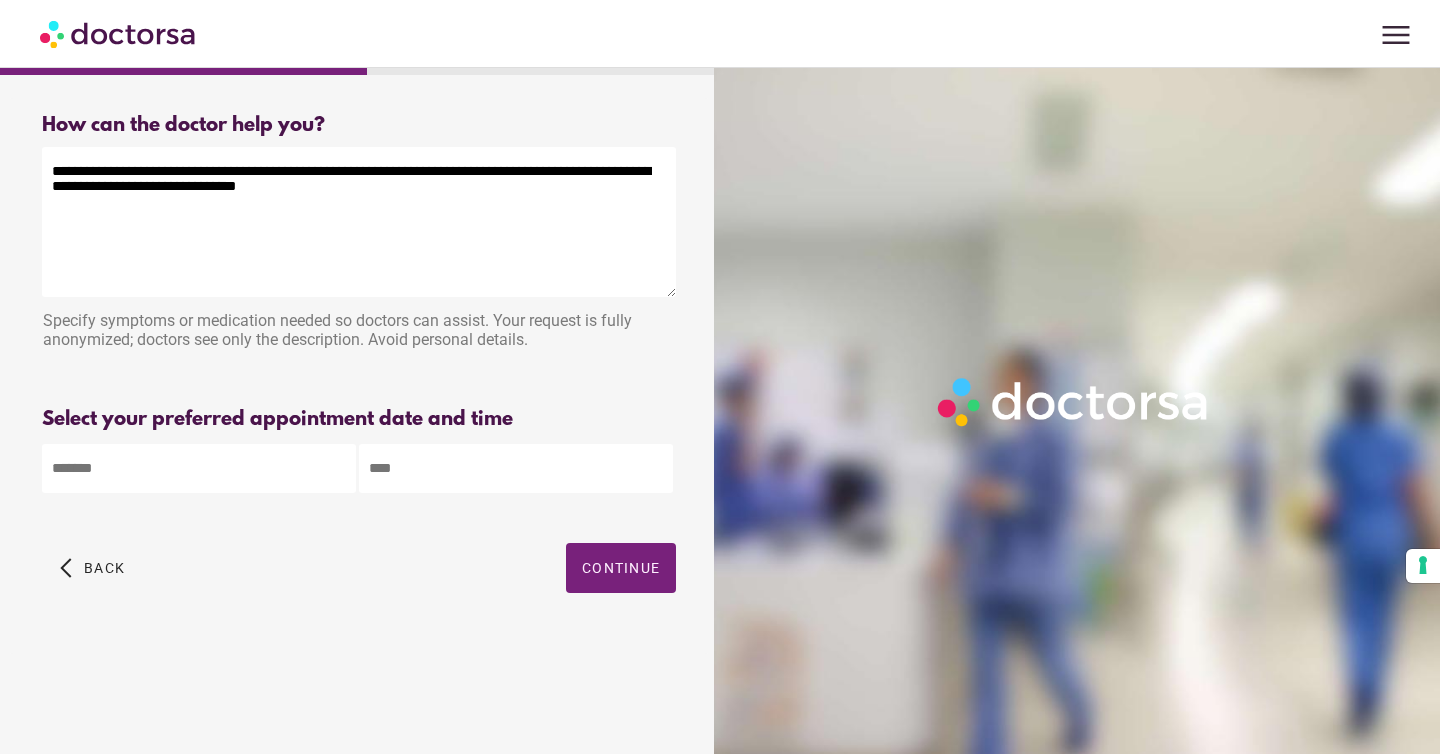 click on "**********" at bounding box center [359, 222] 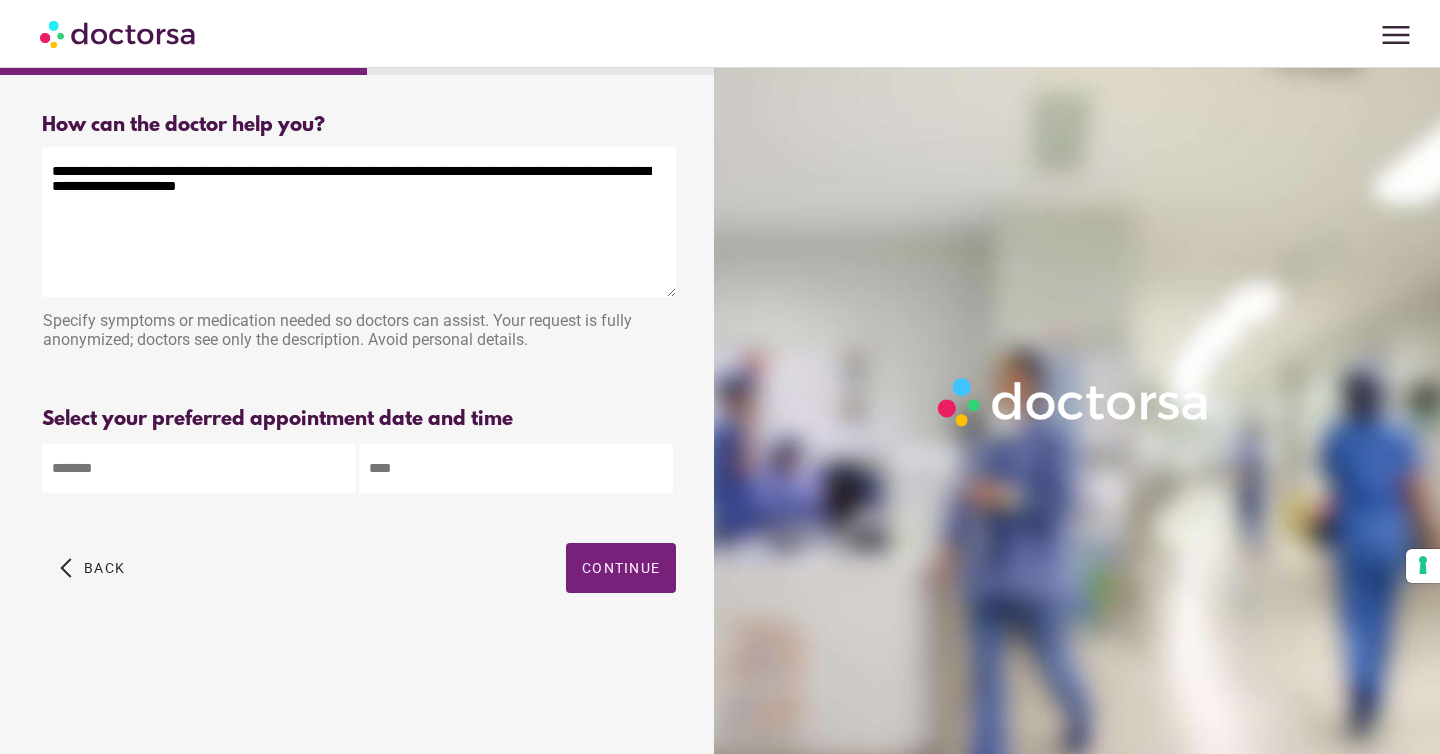 click on "**********" at bounding box center [359, 222] 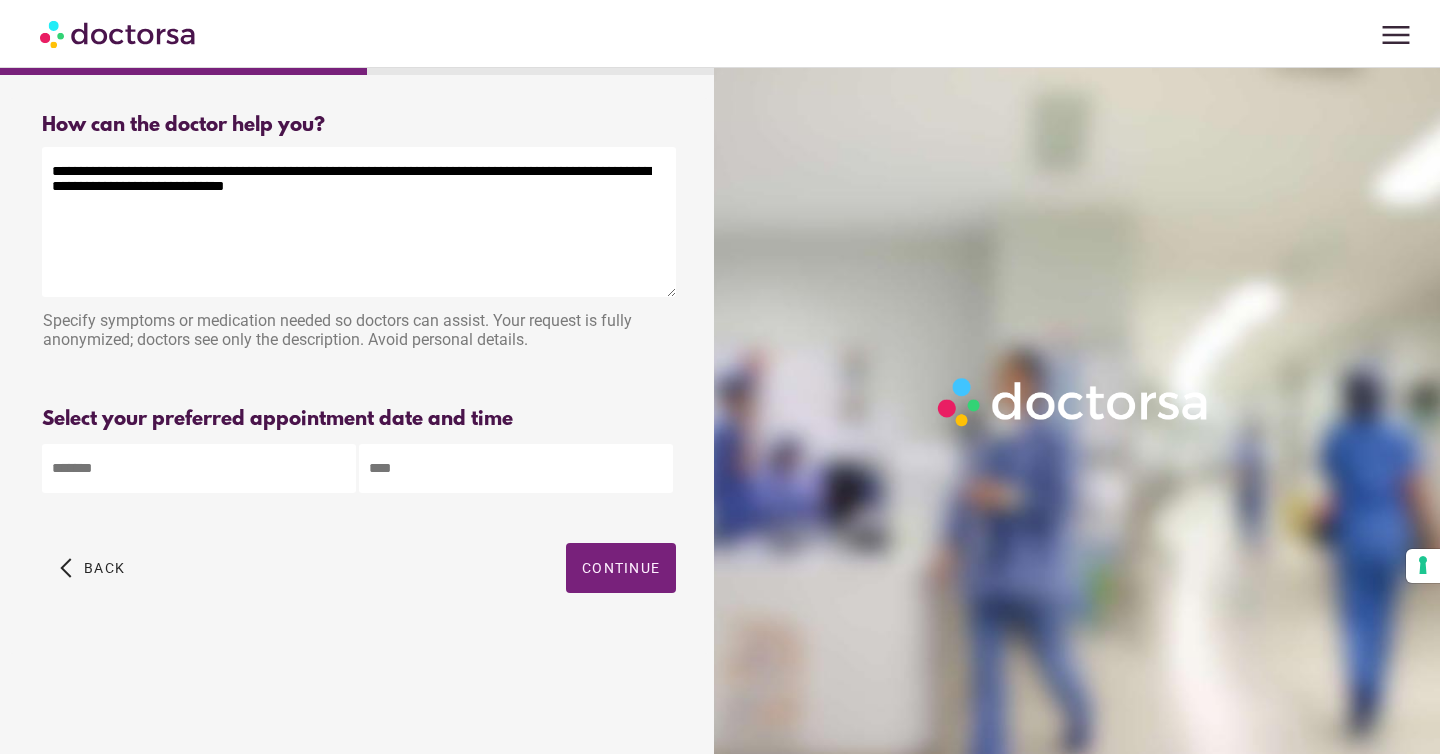 type on "**********" 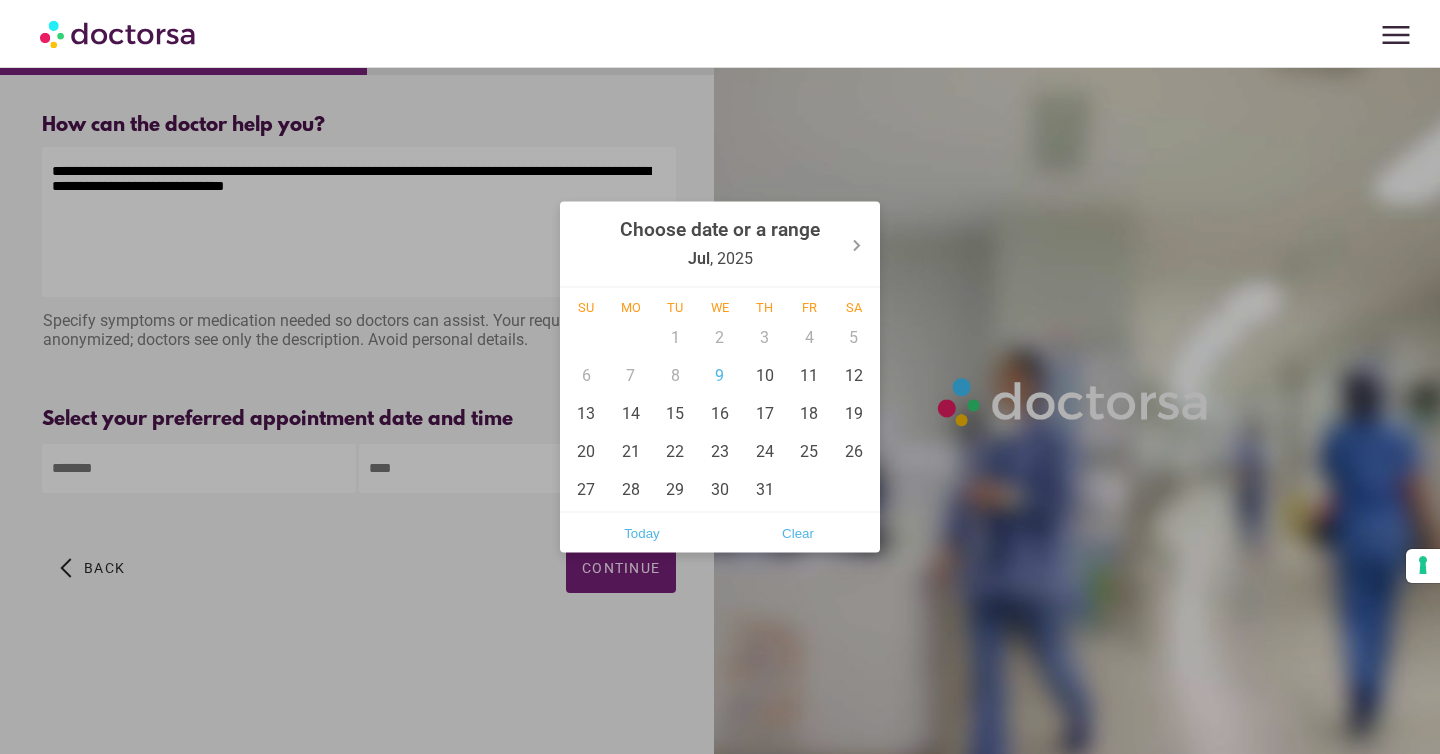 click on "**********" at bounding box center (720, 377) 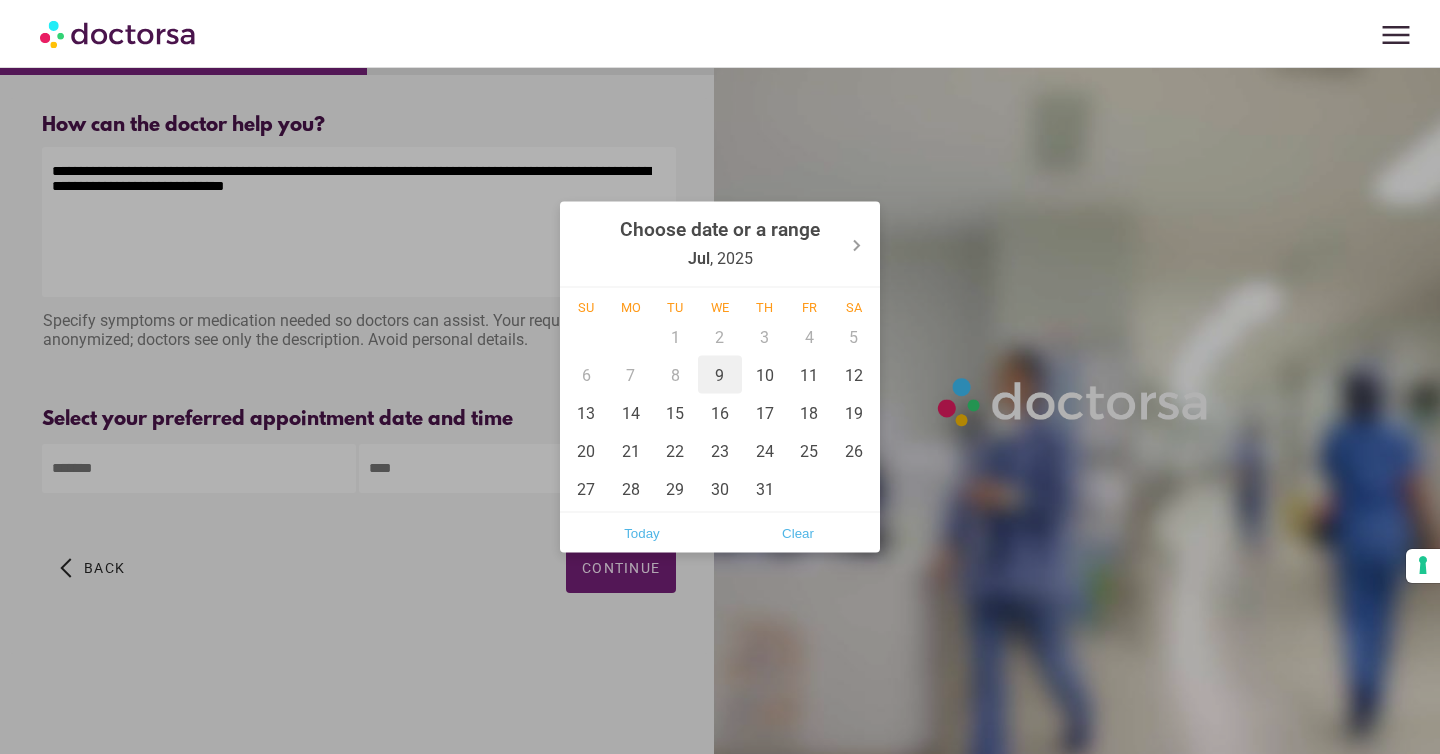 click on "9" at bounding box center [720, 375] 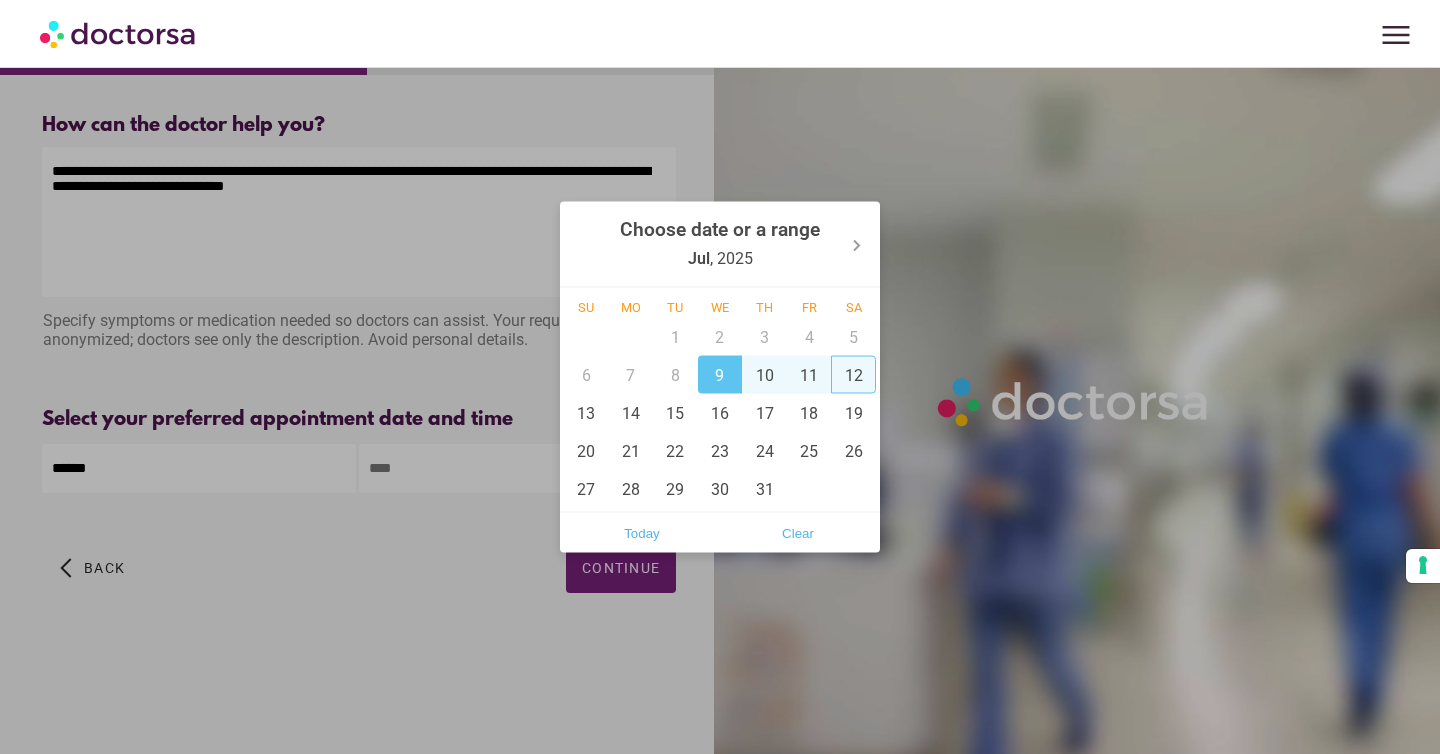 click on "12" at bounding box center [853, 375] 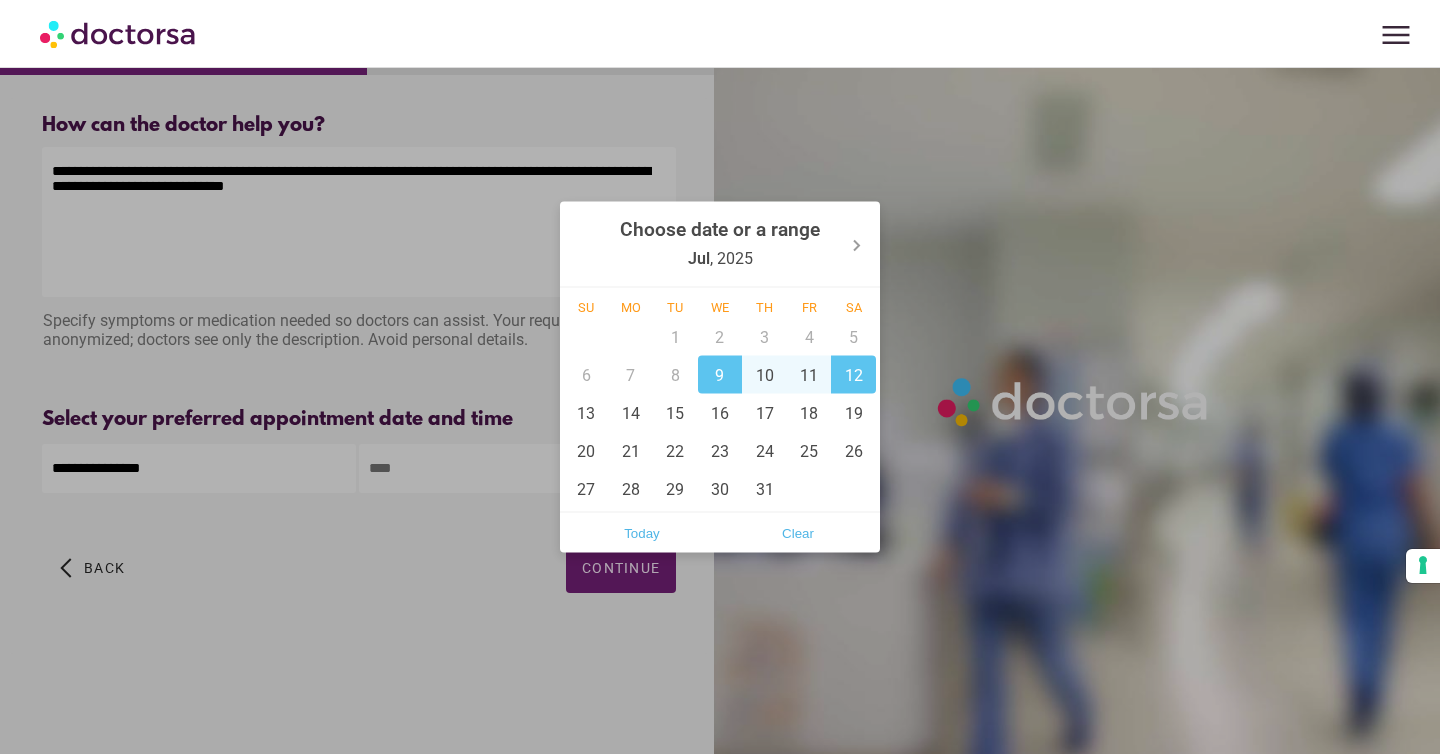 click at bounding box center (720, 377) 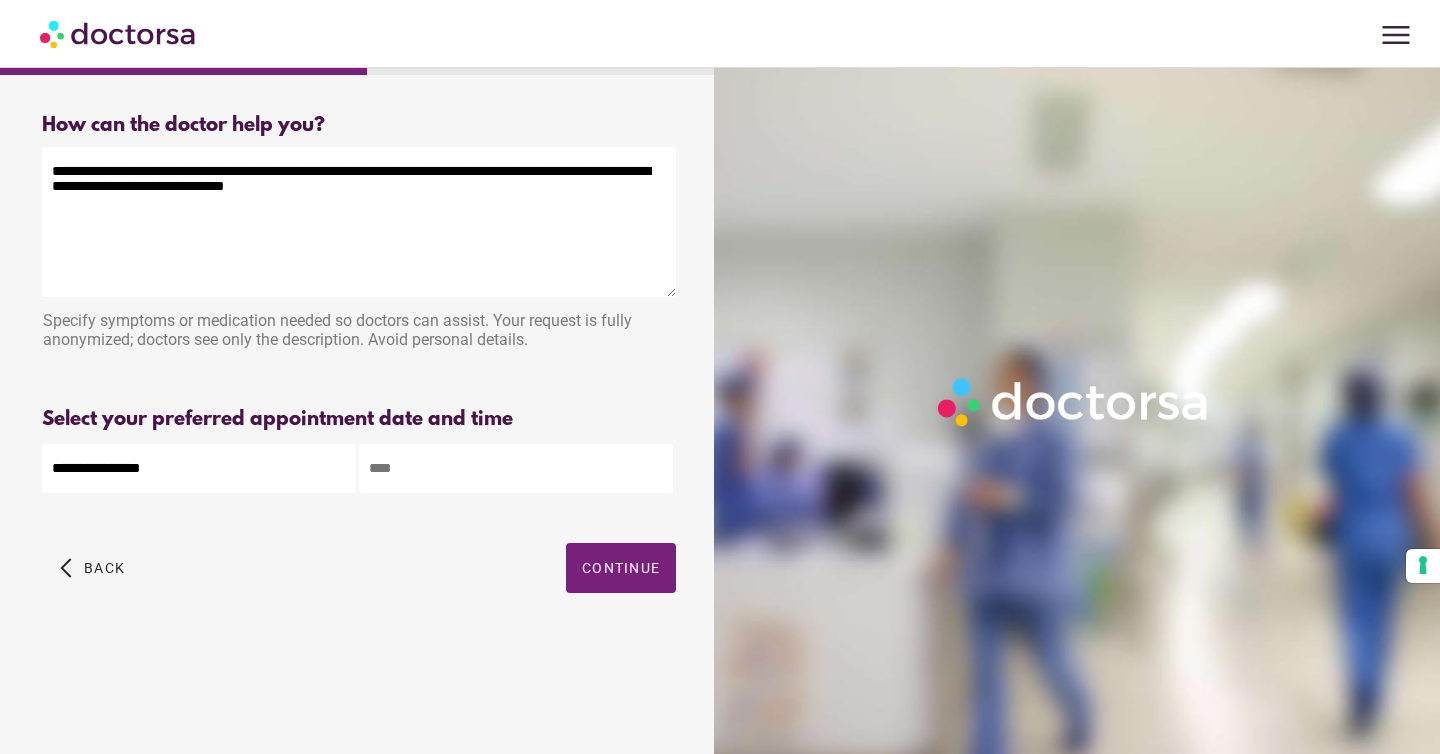 click at bounding box center [516, 468] 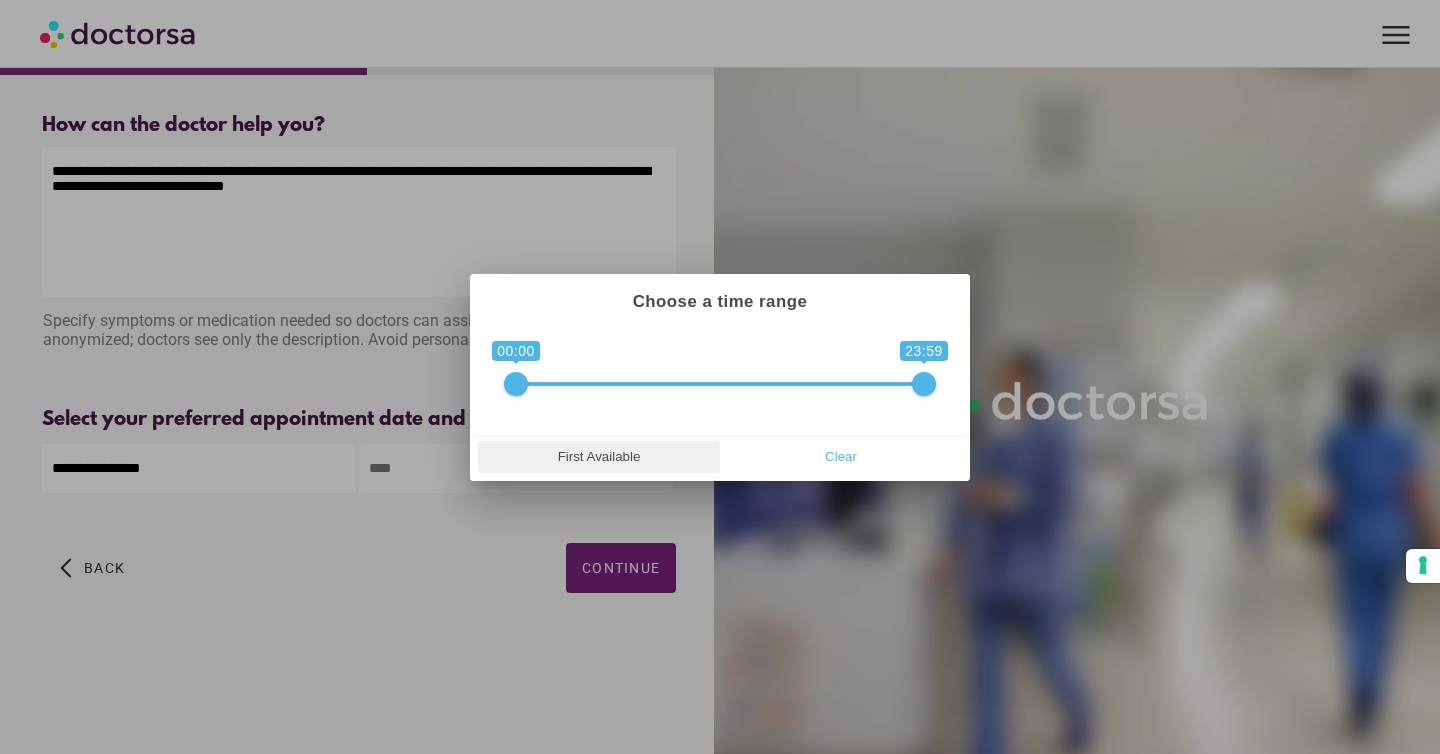 click on "First Available" at bounding box center [599, 457] 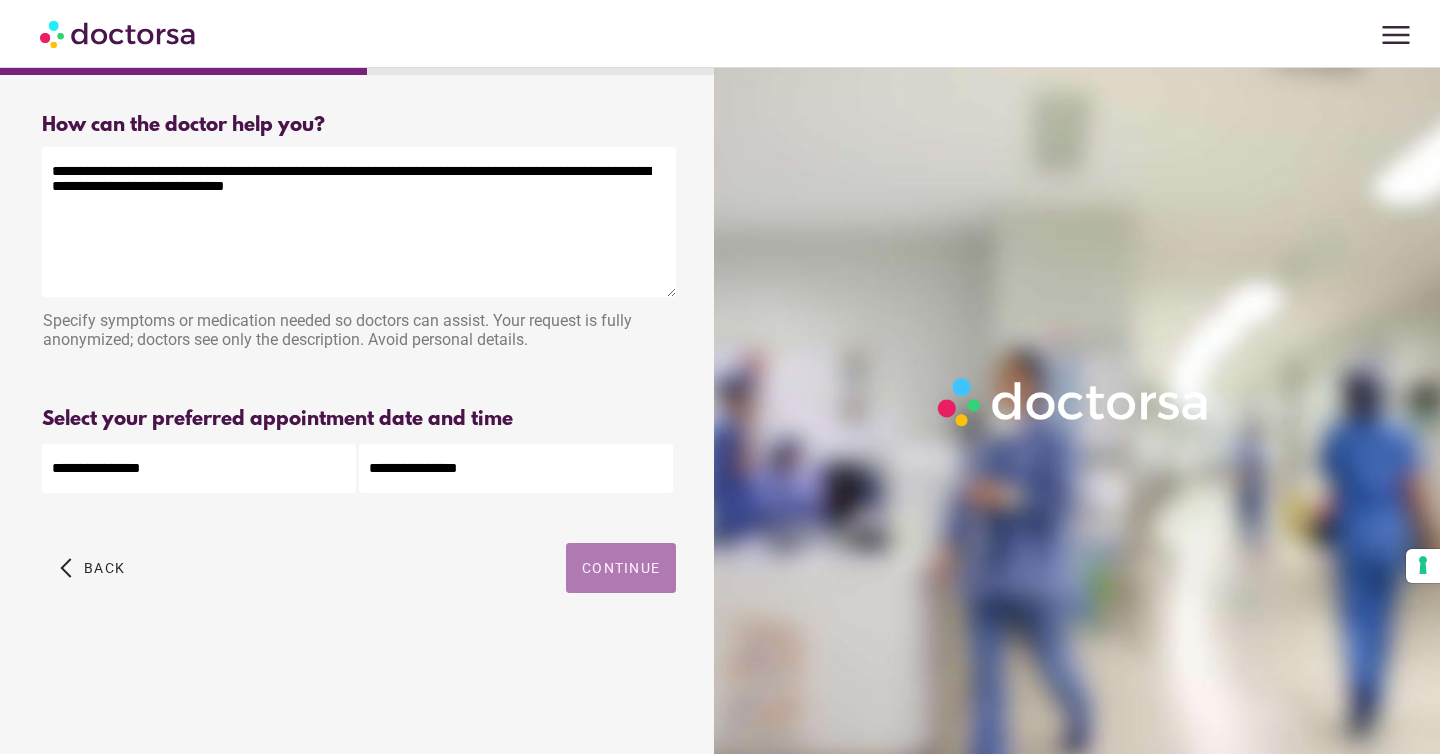 click at bounding box center [621, 568] 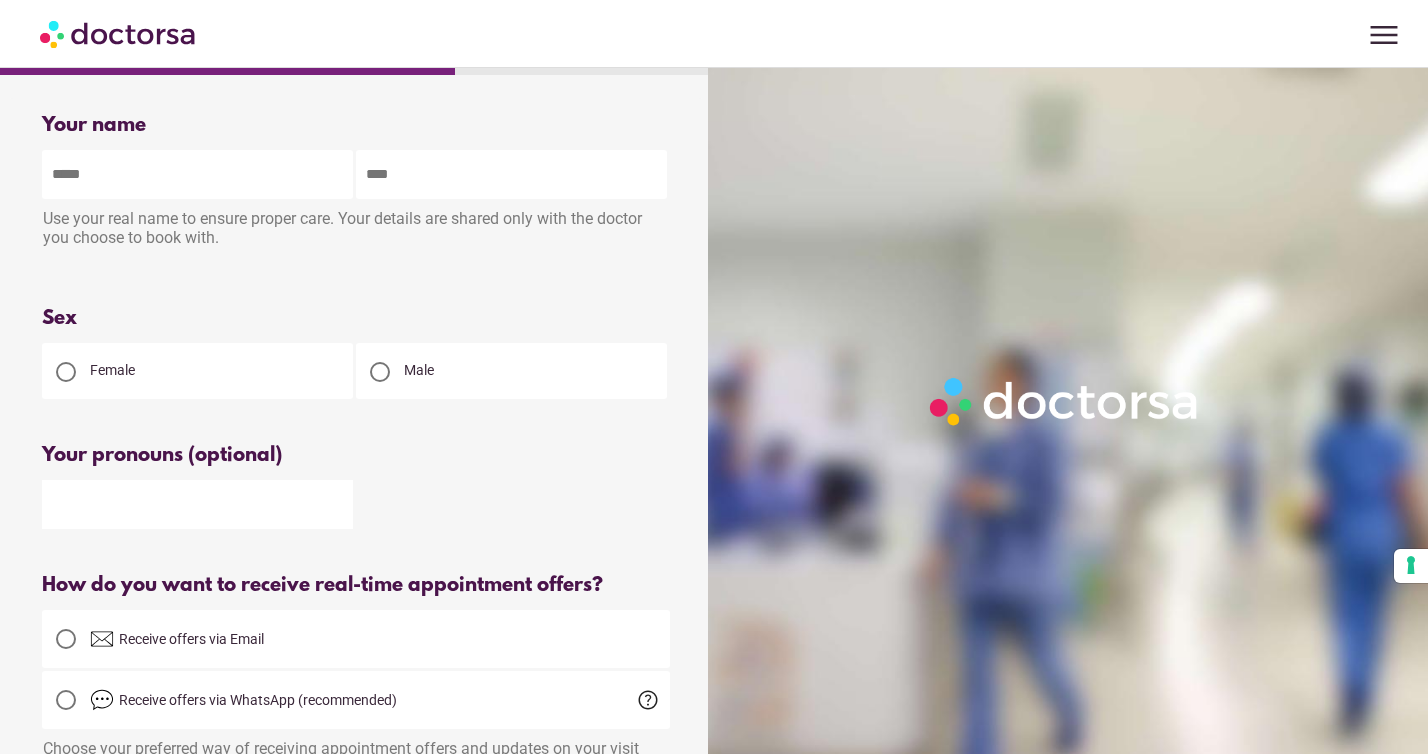 click at bounding box center (197, 174) 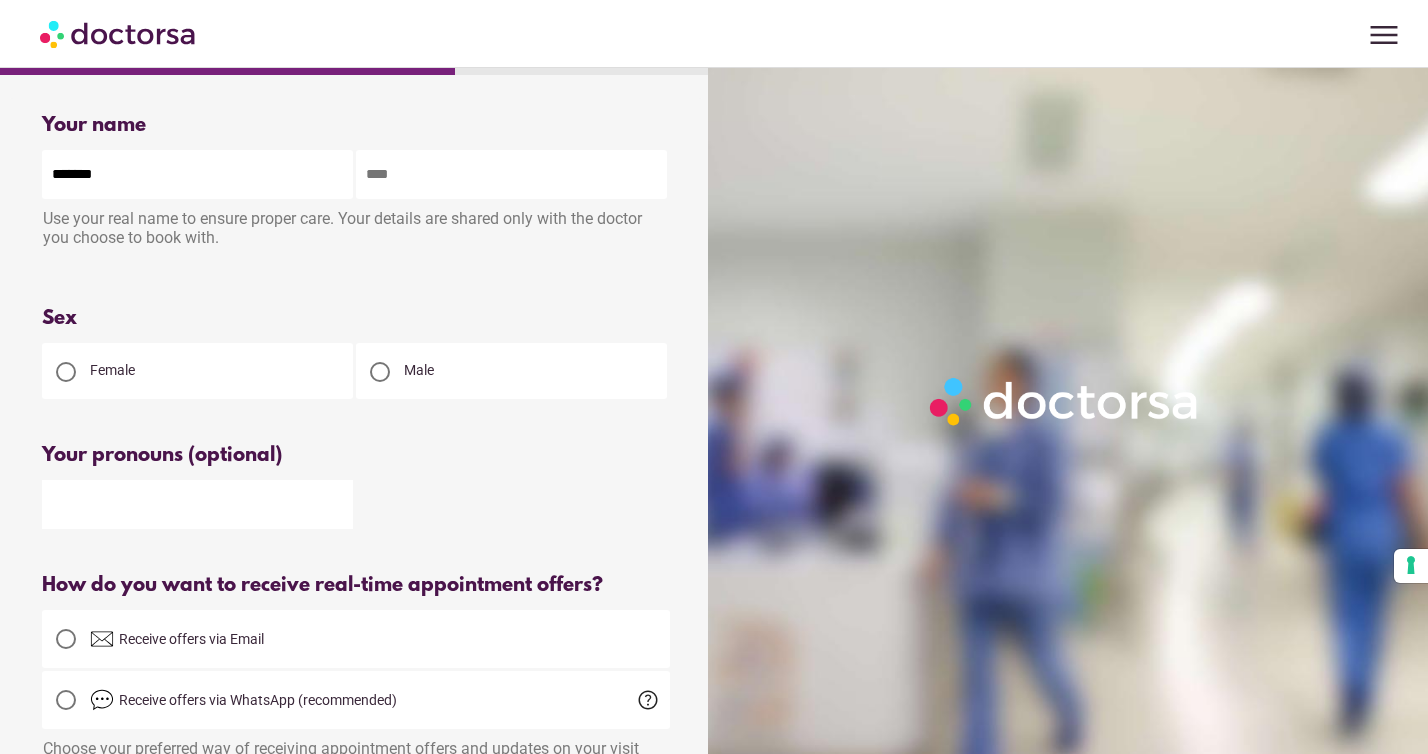type on "******" 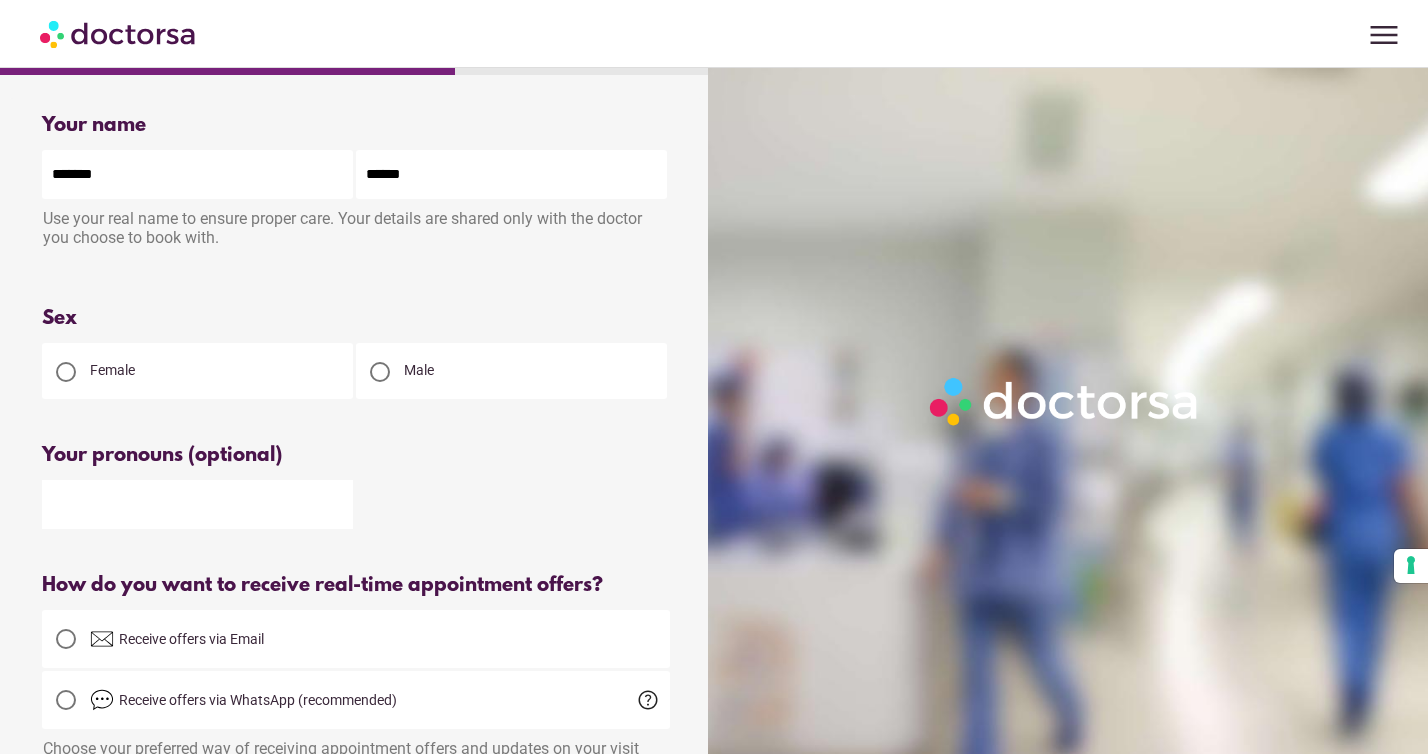 click on "Female" at bounding box center (197, 371) 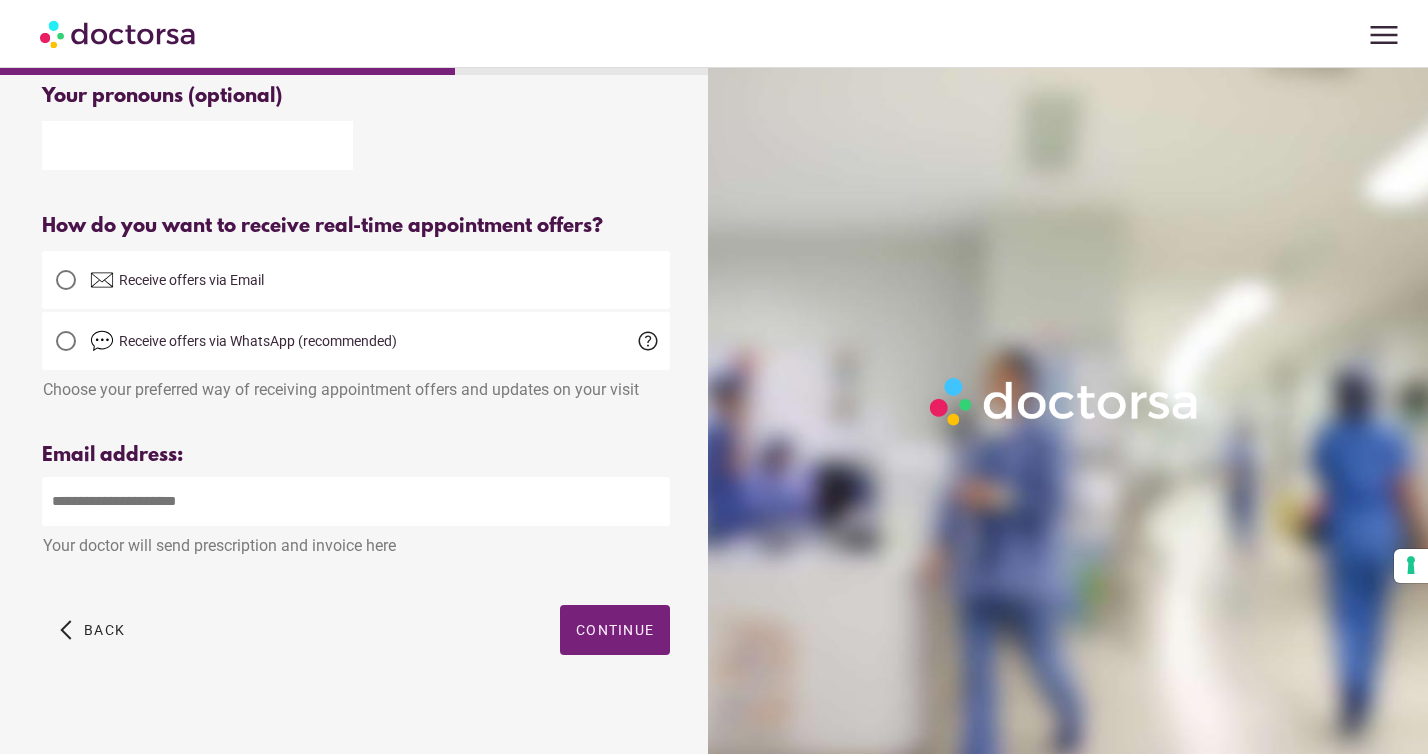 scroll, scrollTop: 377, scrollLeft: 0, axis: vertical 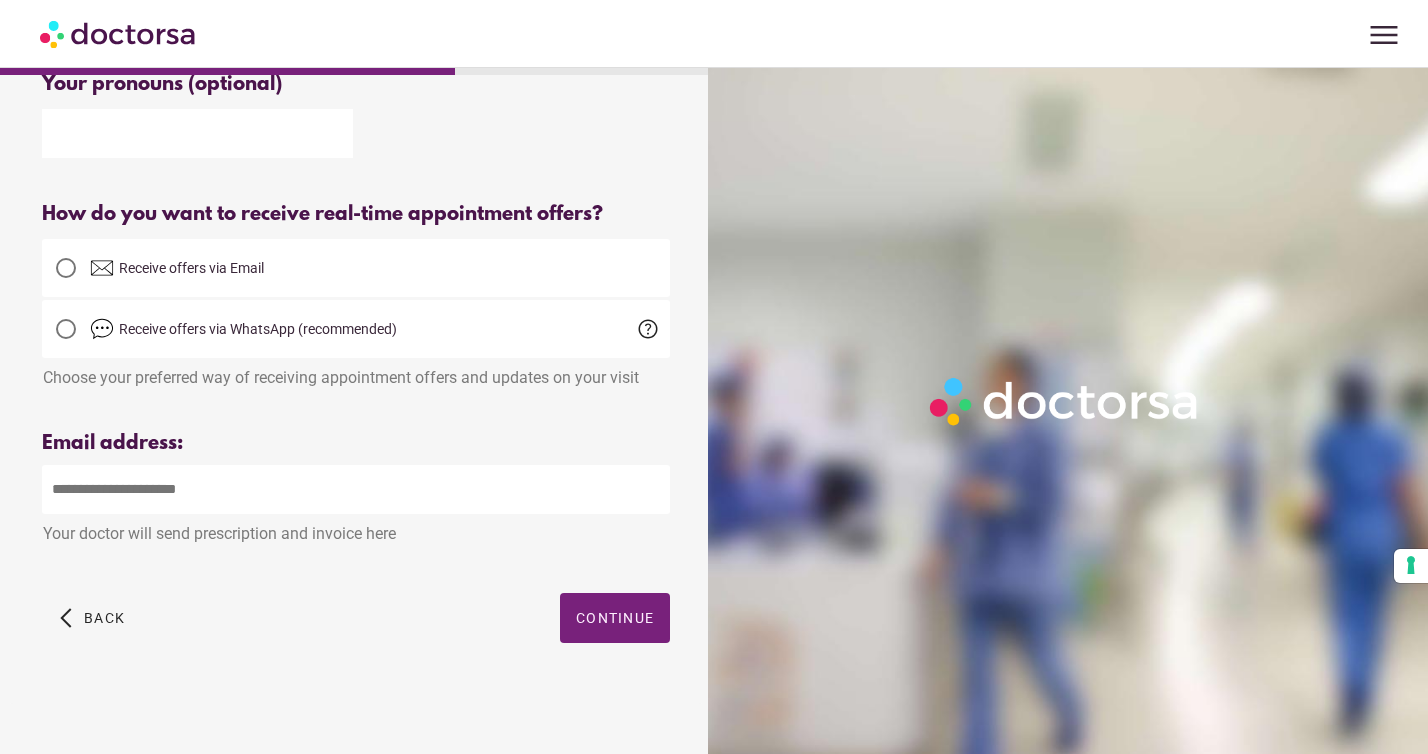 click at bounding box center [66, 268] 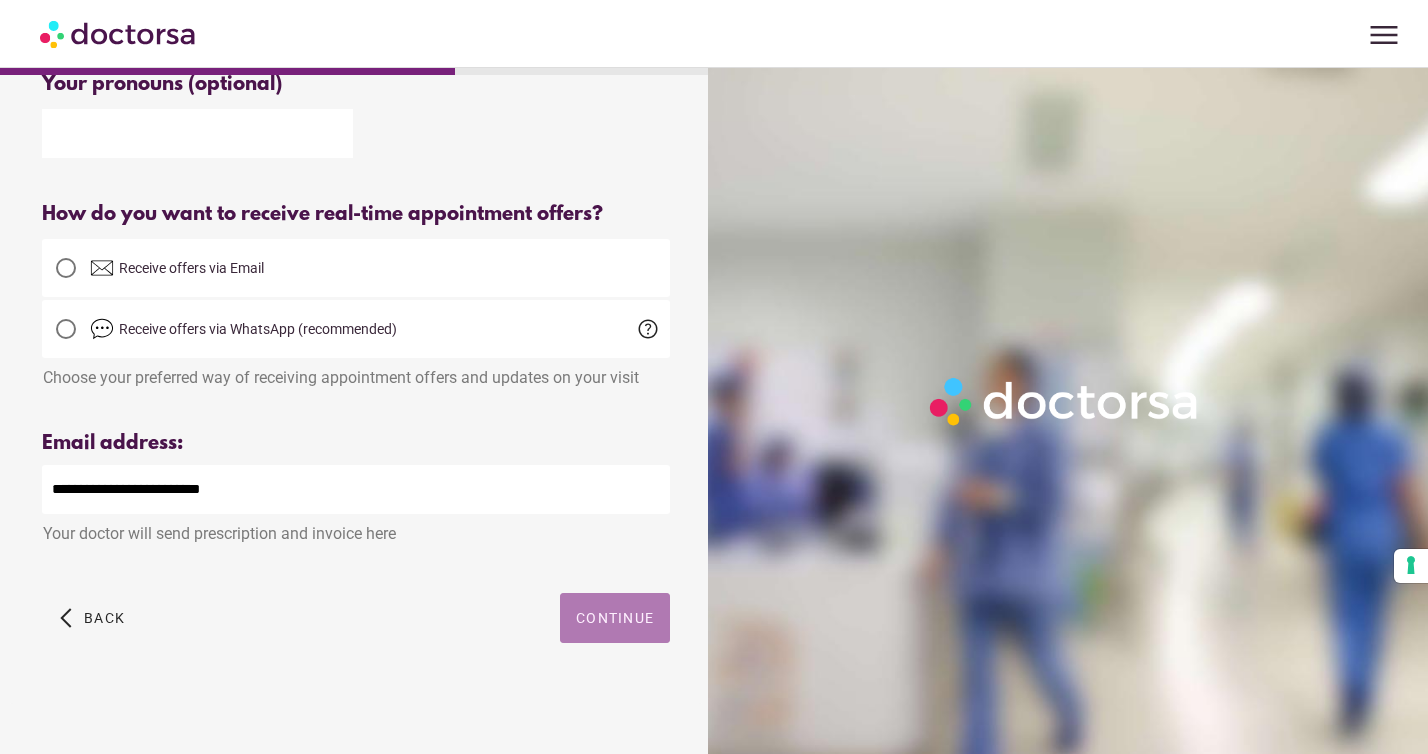 click on "Continue" at bounding box center [615, 618] 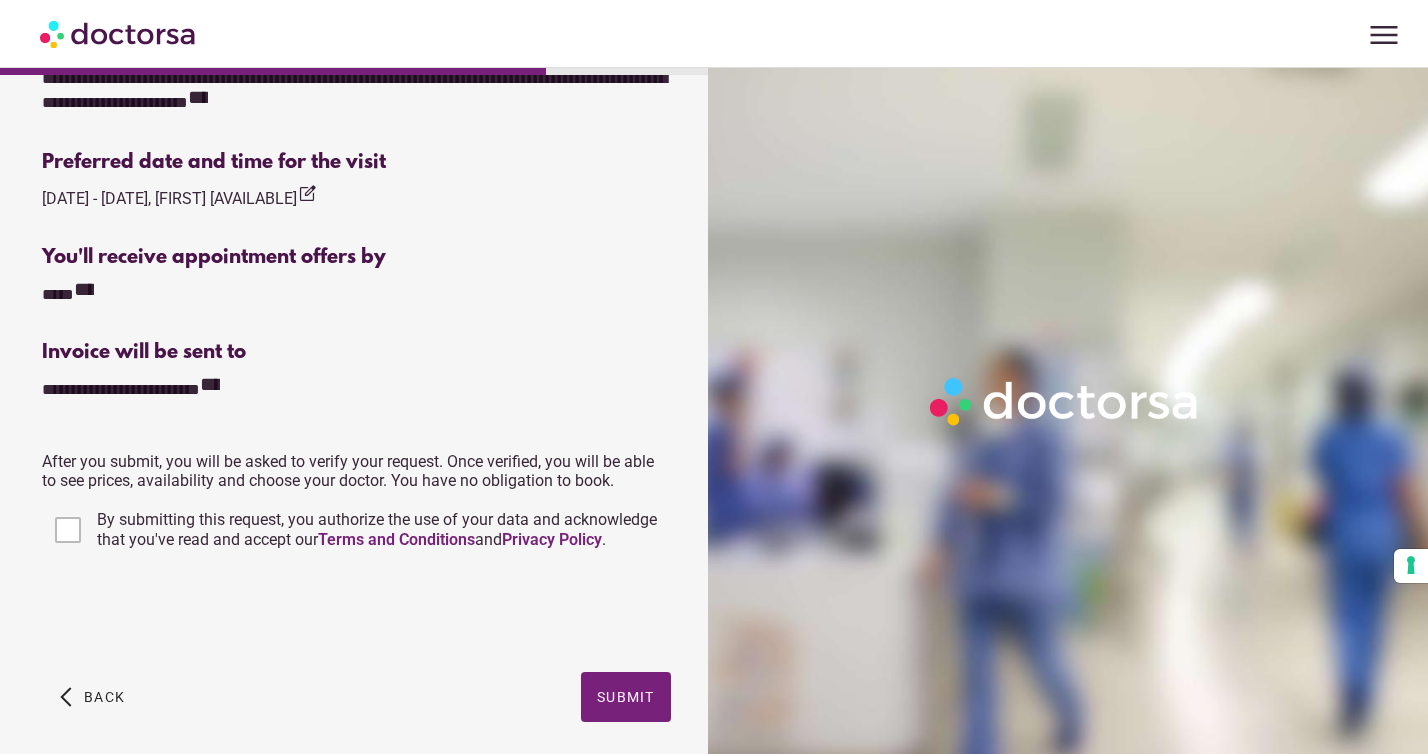scroll, scrollTop: 703, scrollLeft: 0, axis: vertical 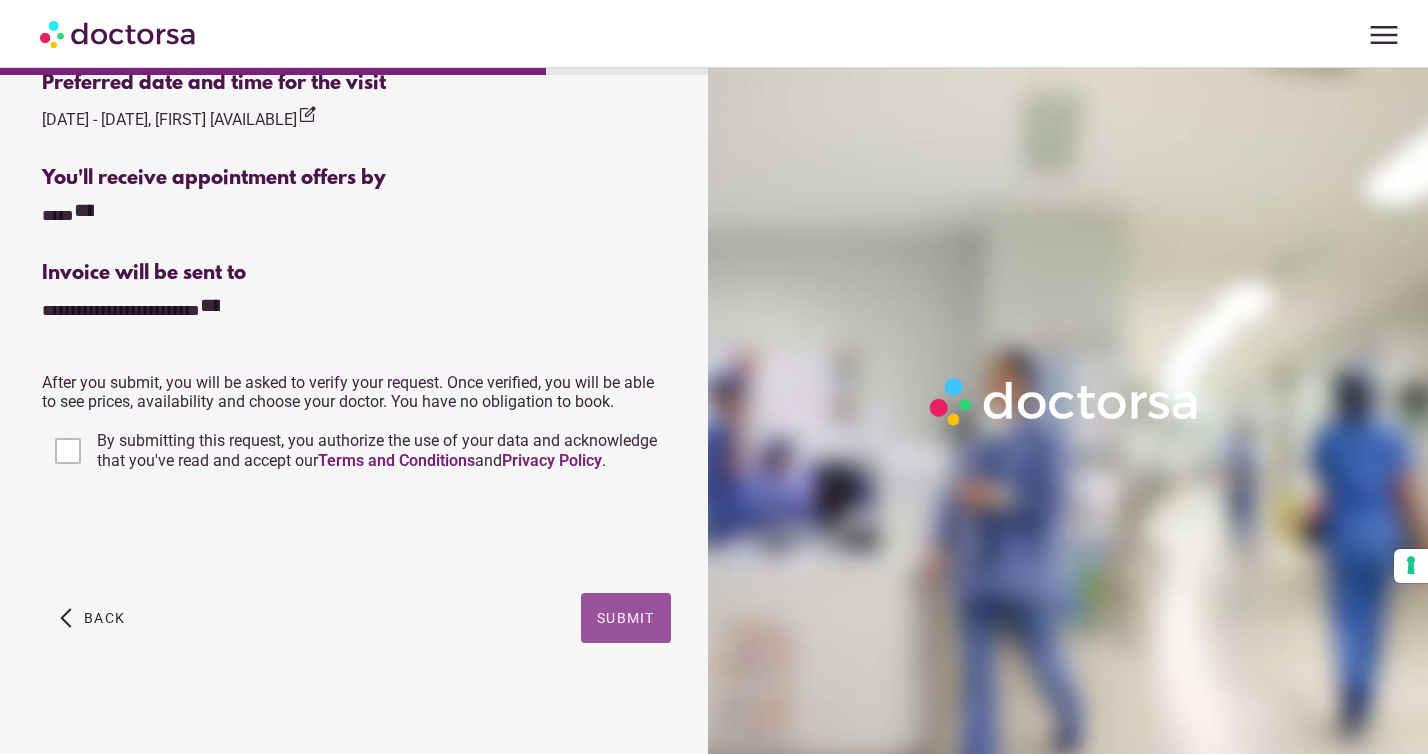 click on "Submit" at bounding box center [626, 618] 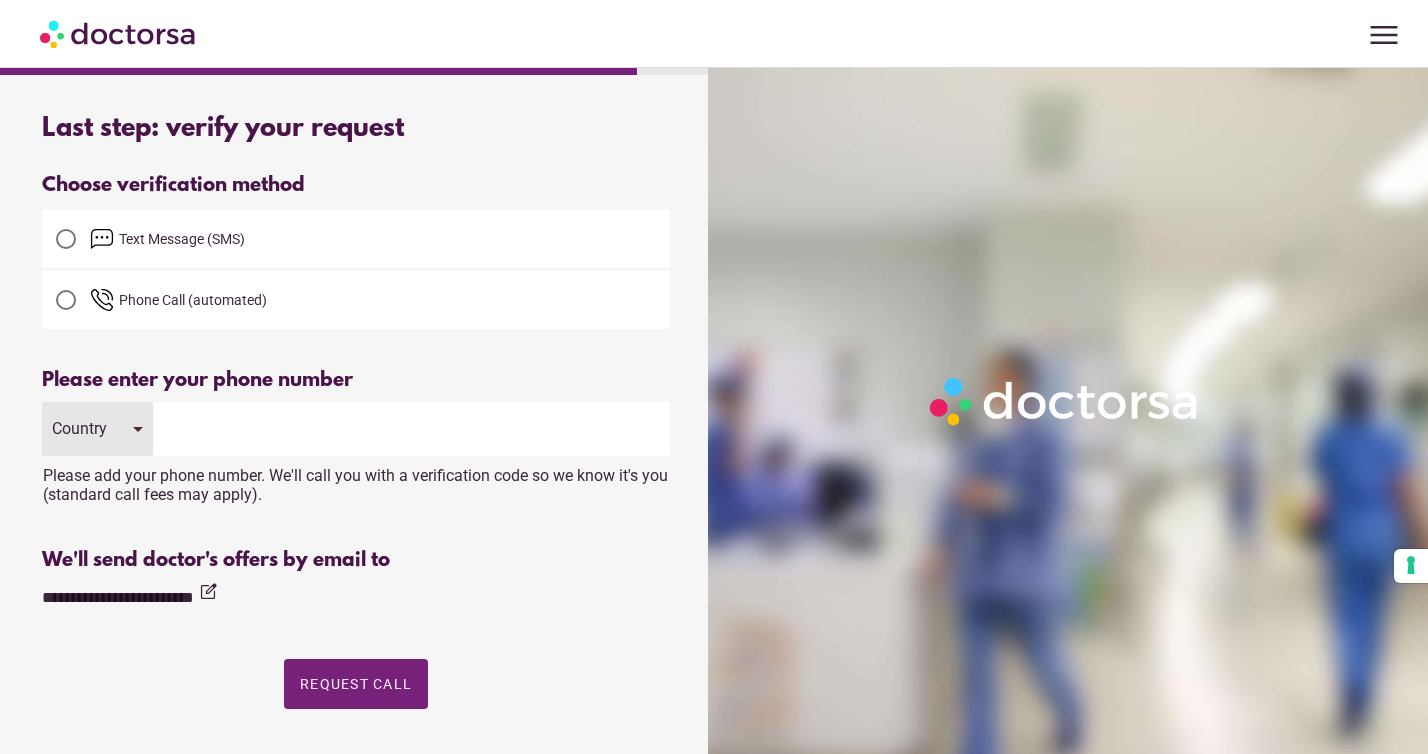 scroll, scrollTop: 0, scrollLeft: 0, axis: both 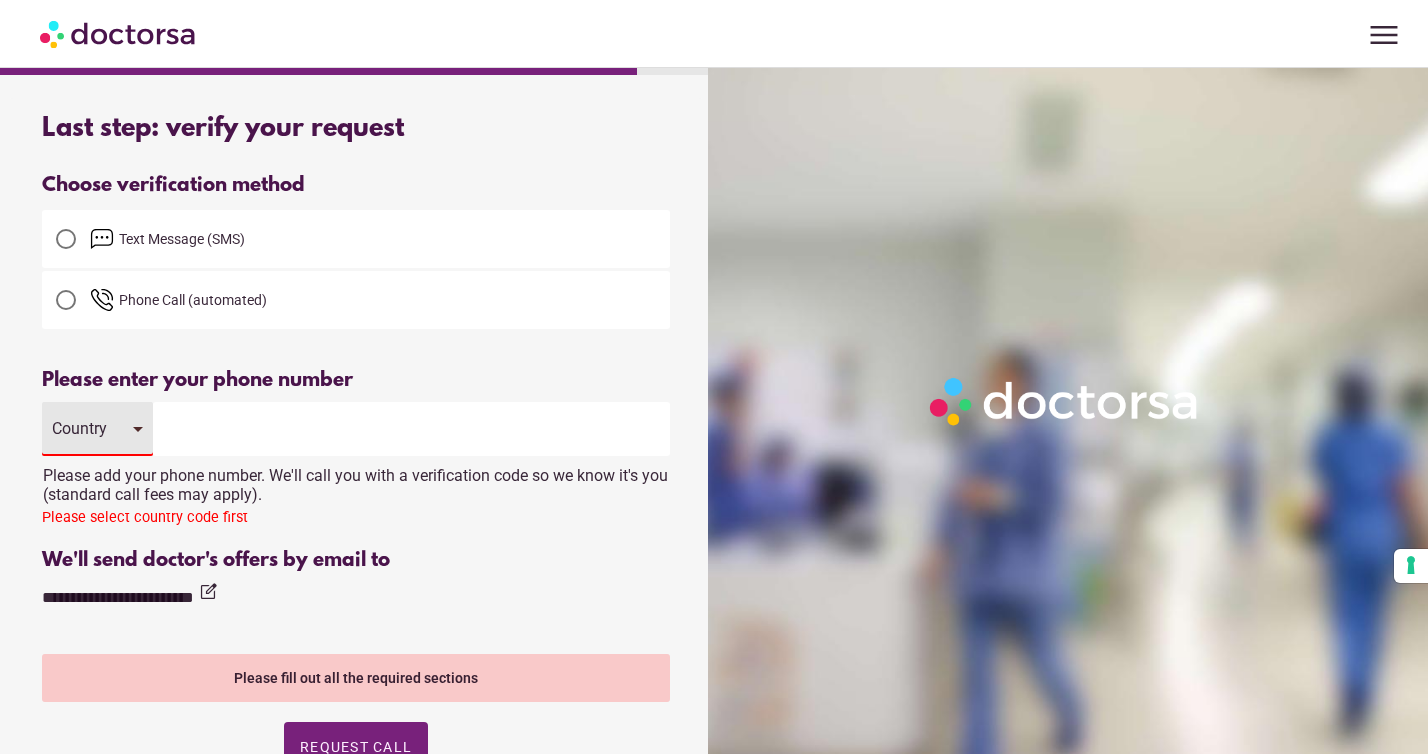 click at bounding box center [66, 239] 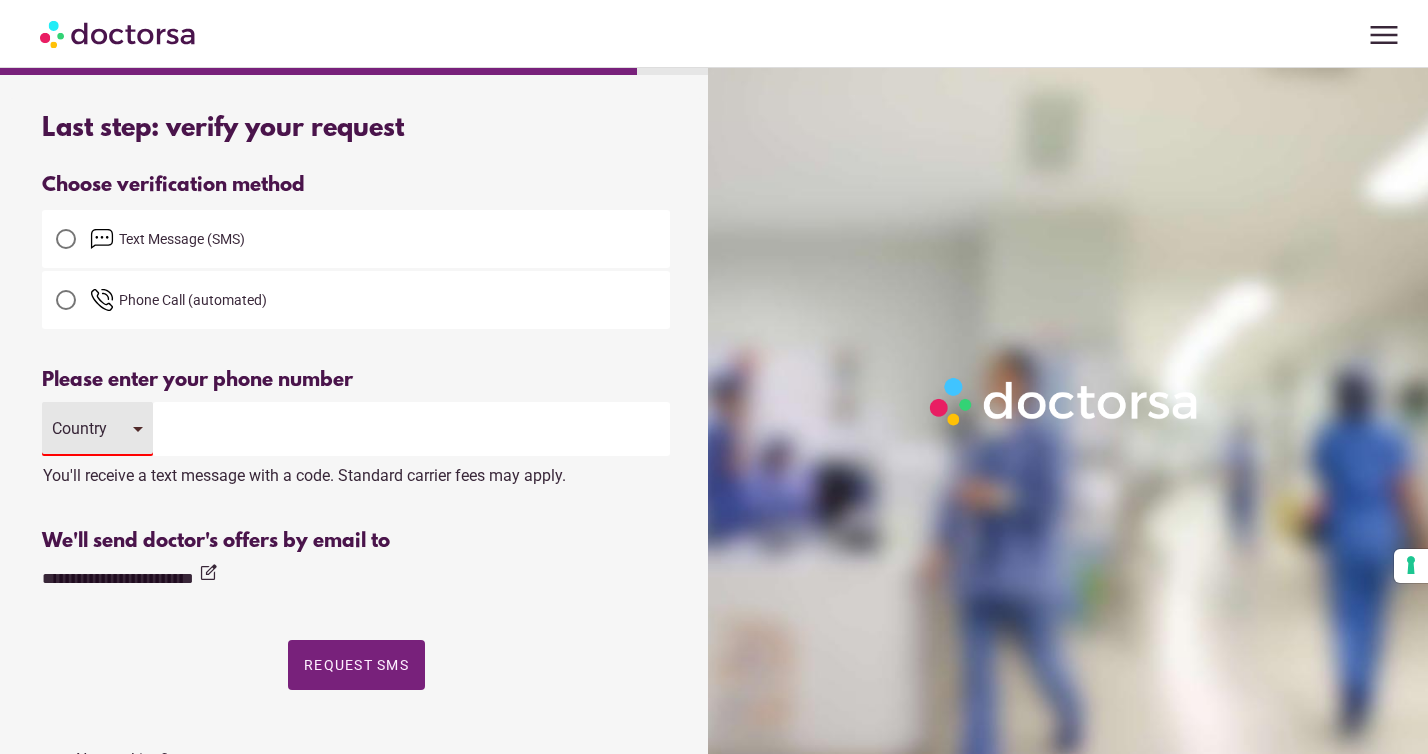 click at bounding box center (411, 429) 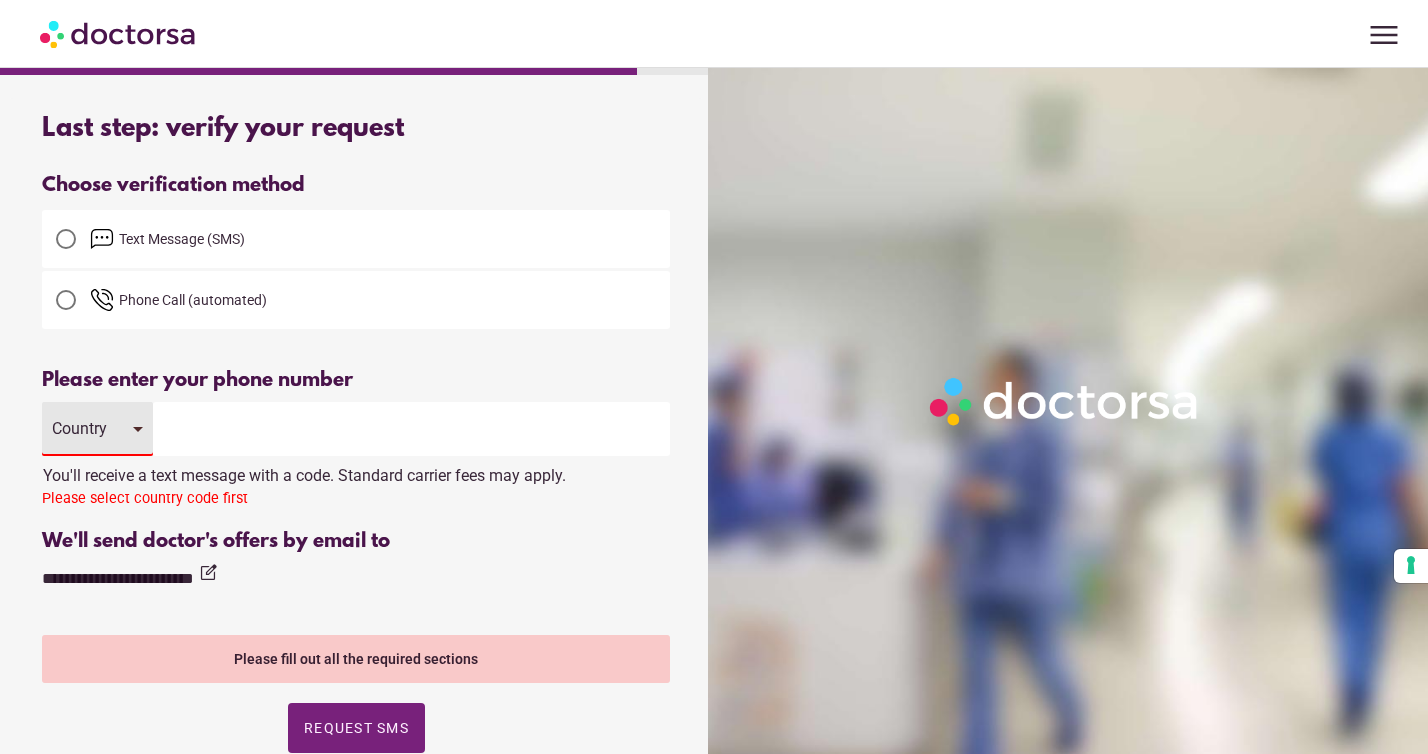 click on "Country" at bounding box center [97, 429] 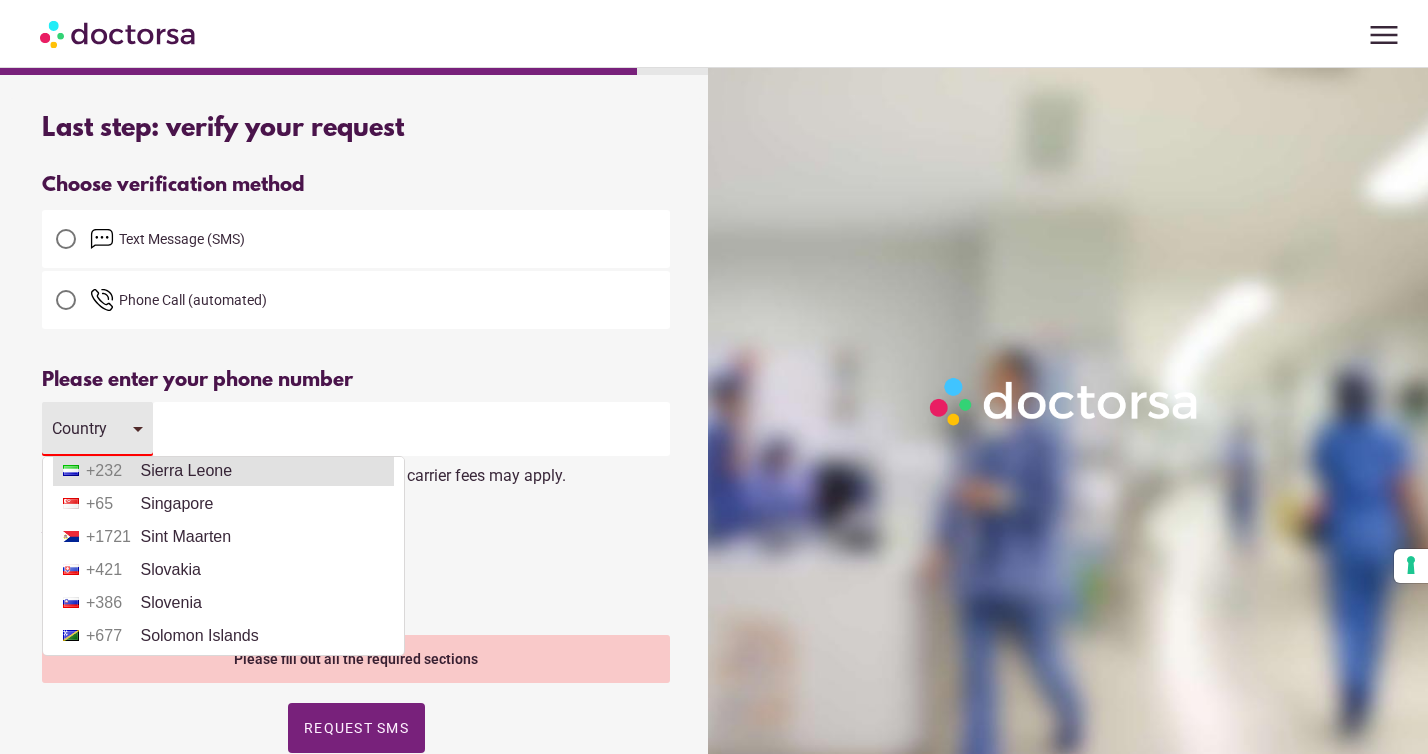 scroll, scrollTop: 6562, scrollLeft: 0, axis: vertical 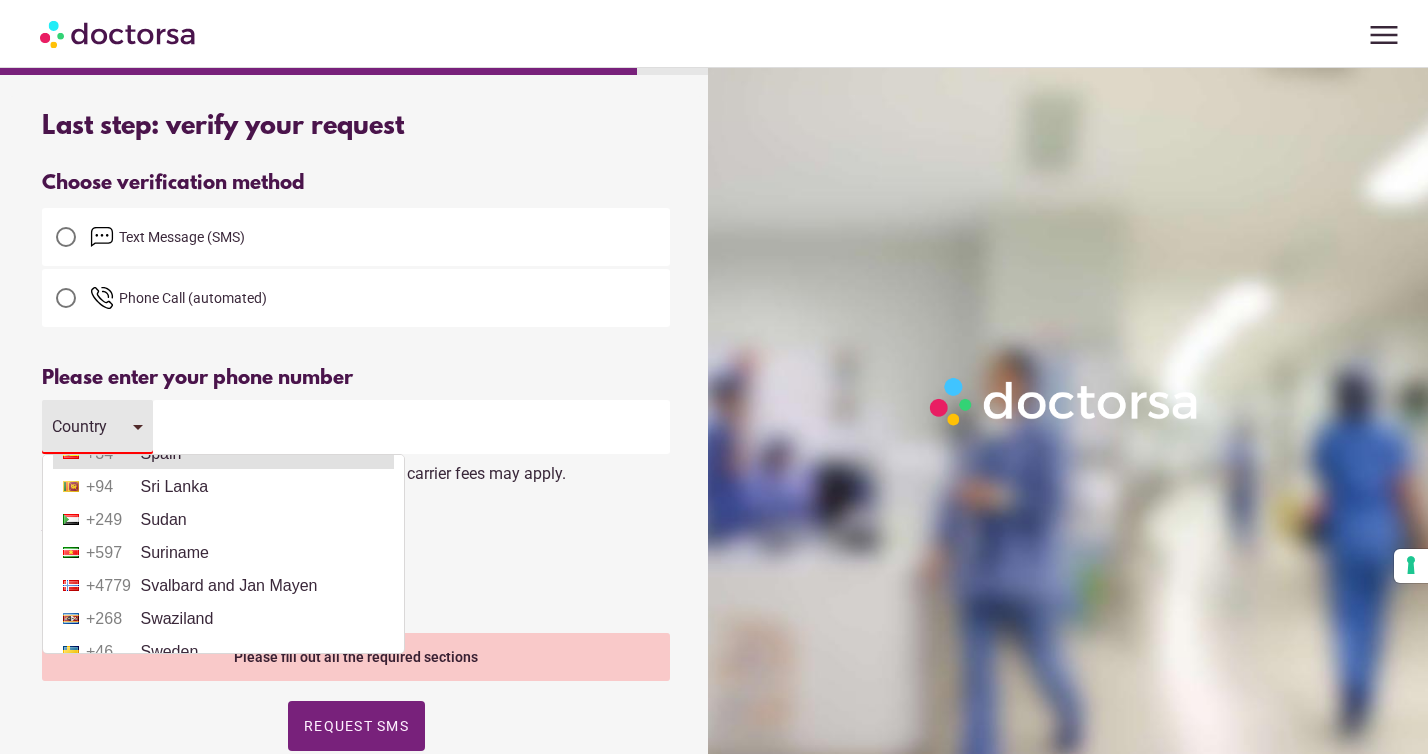 click on "+[COUNTRY_CODE] [COUNTRY]" at bounding box center (223, 454) 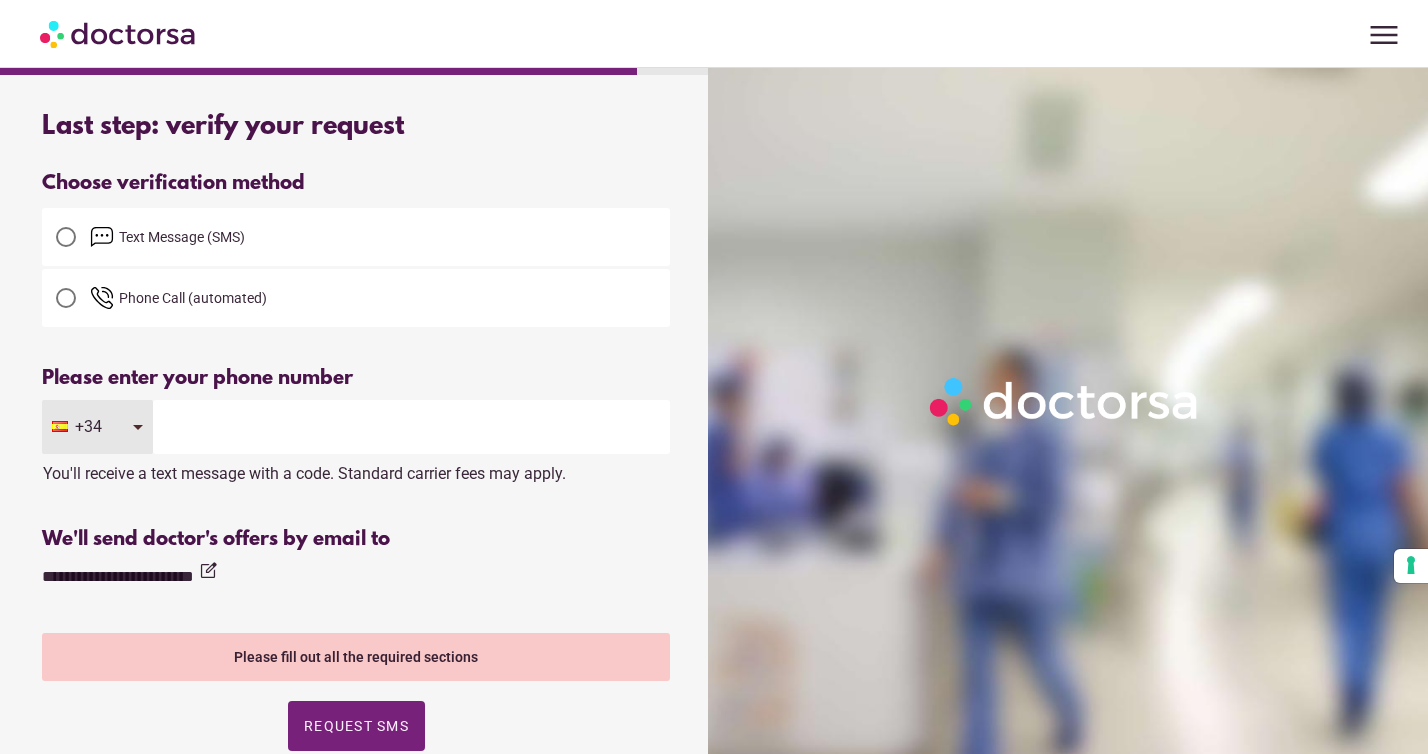 click at bounding box center [411, 427] 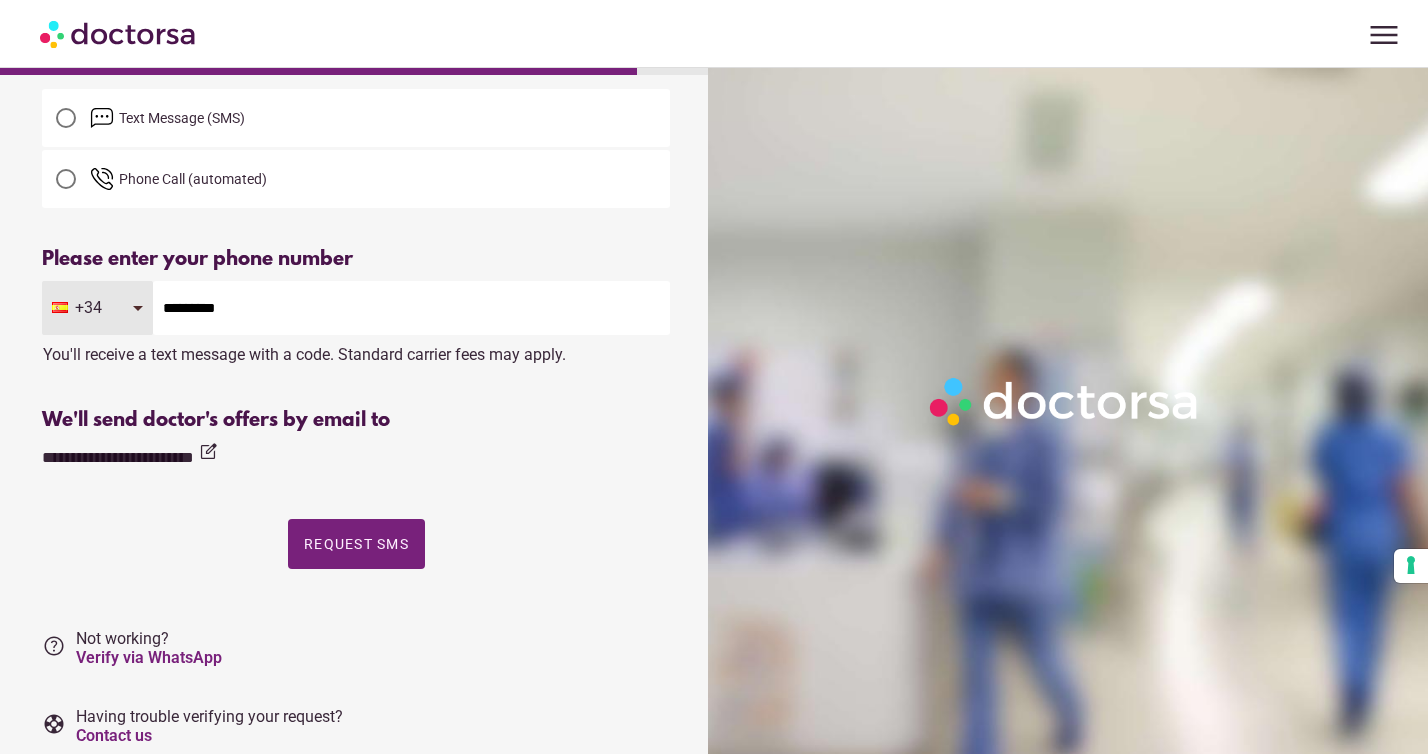scroll, scrollTop: 194, scrollLeft: 0, axis: vertical 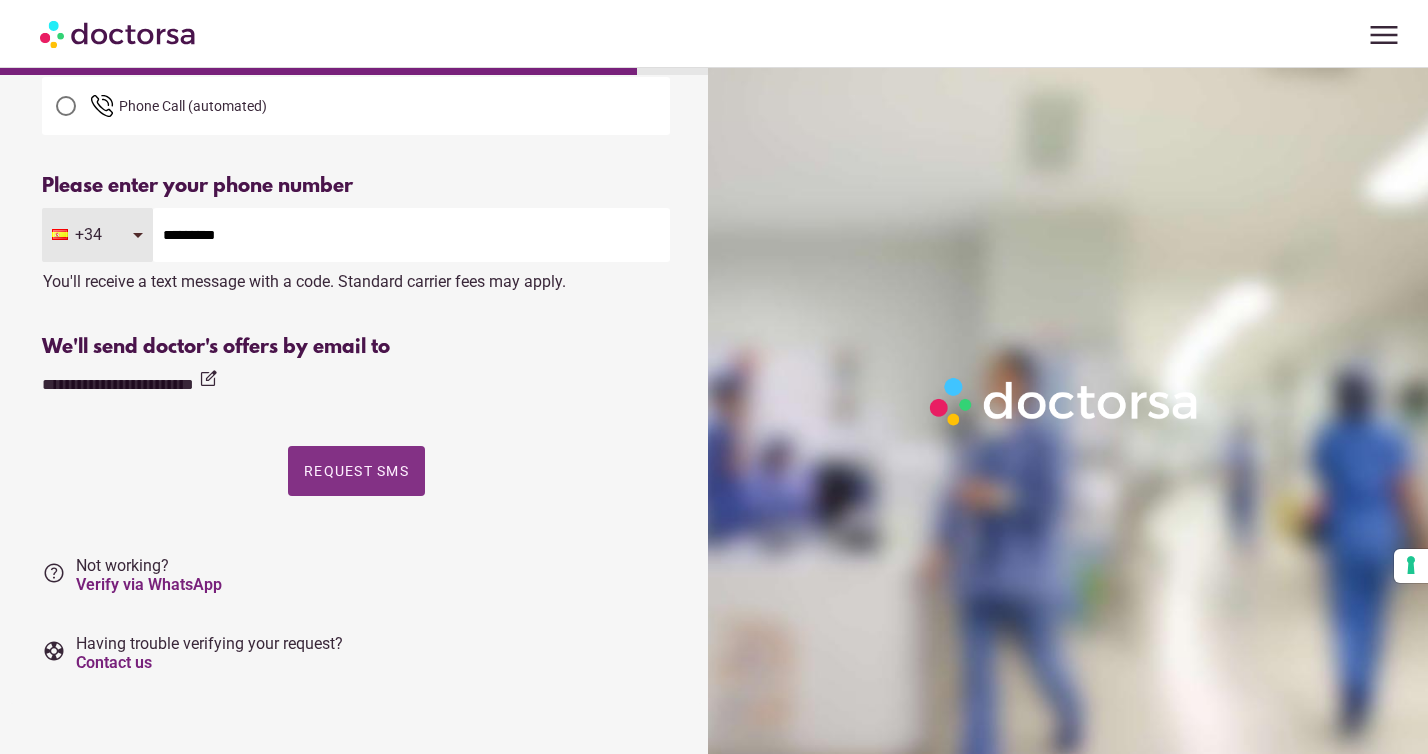 type on "*********" 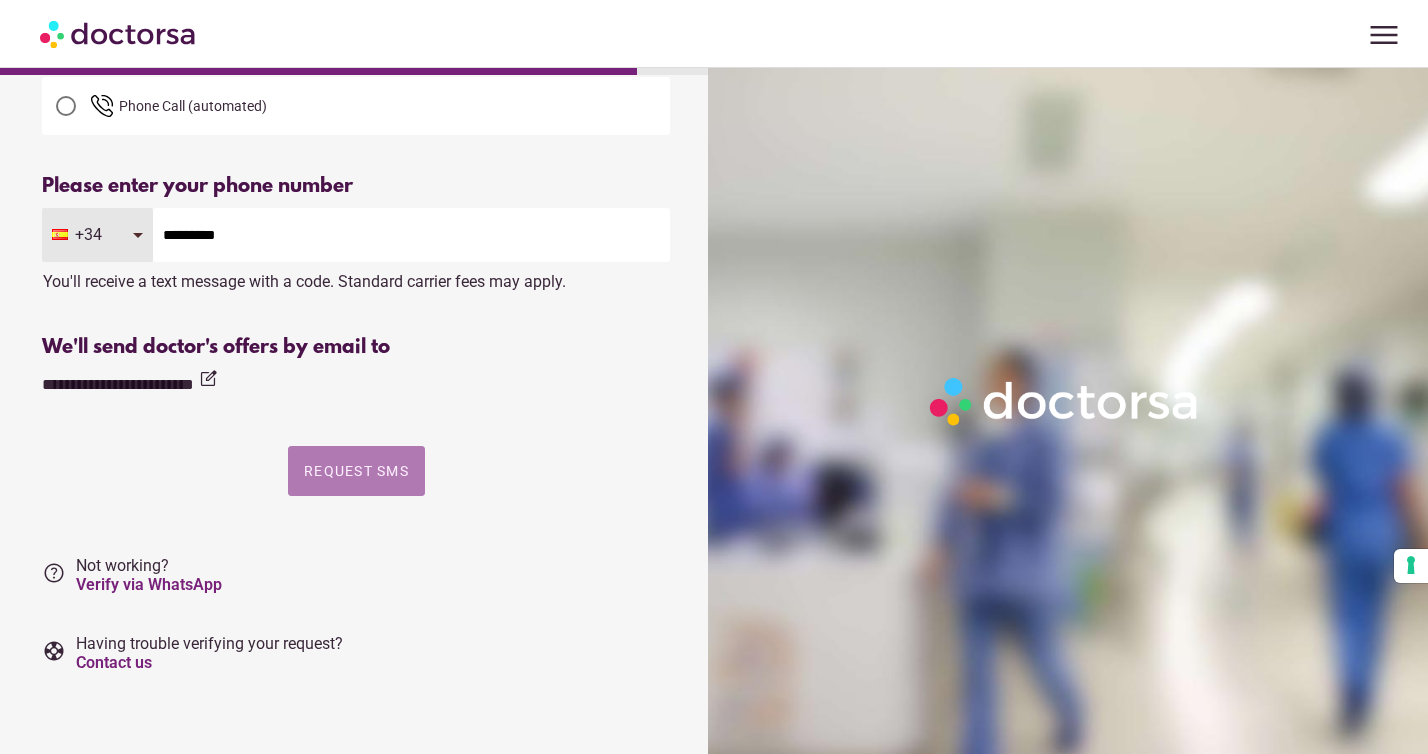 click at bounding box center (356, 471) 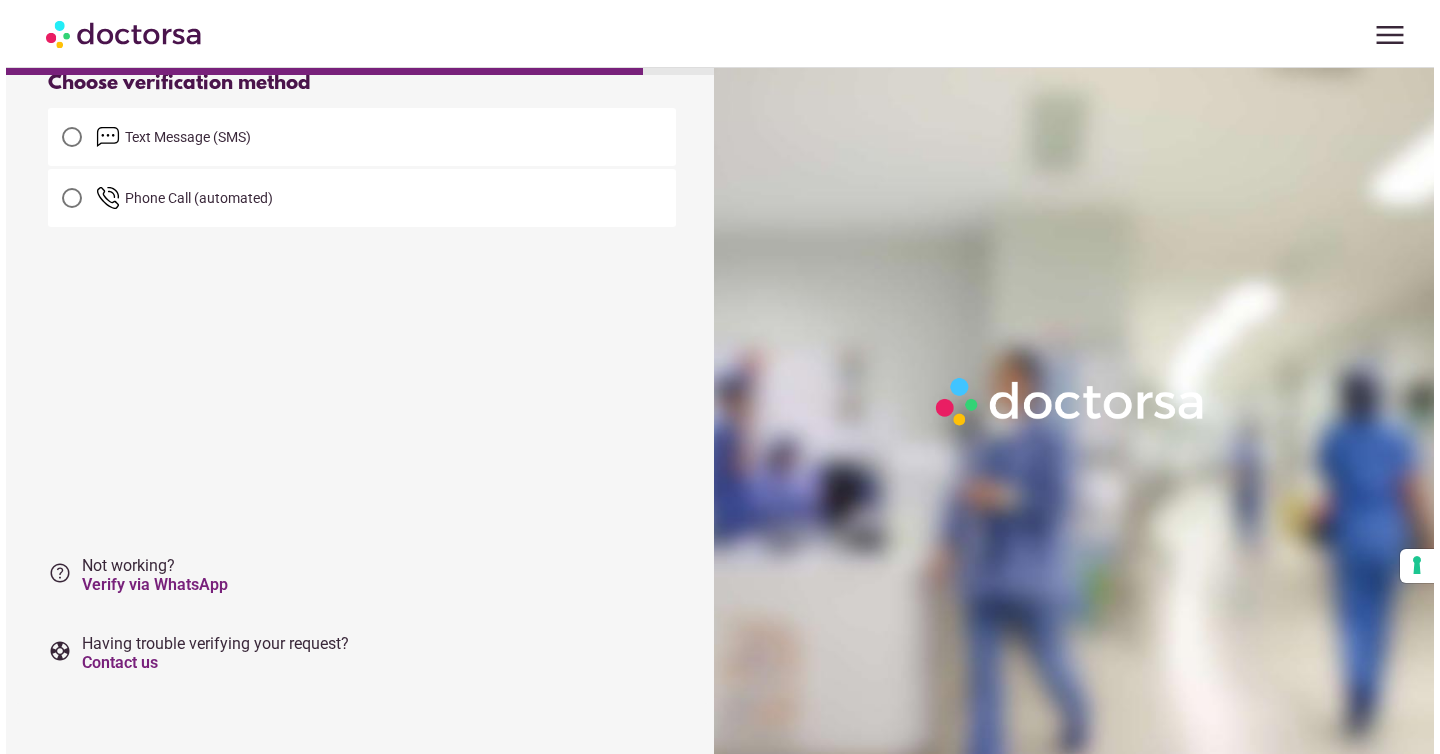 scroll, scrollTop: 0, scrollLeft: 0, axis: both 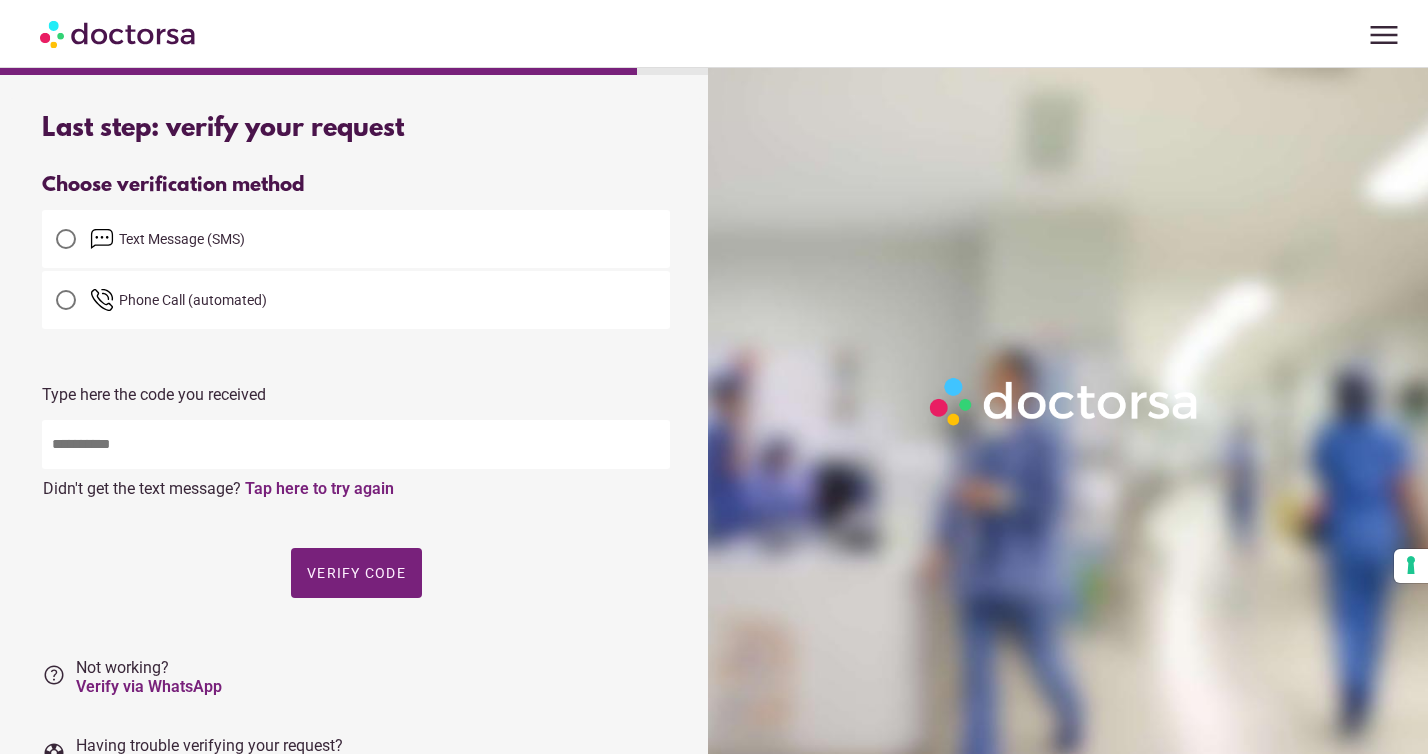 click at bounding box center [356, 444] 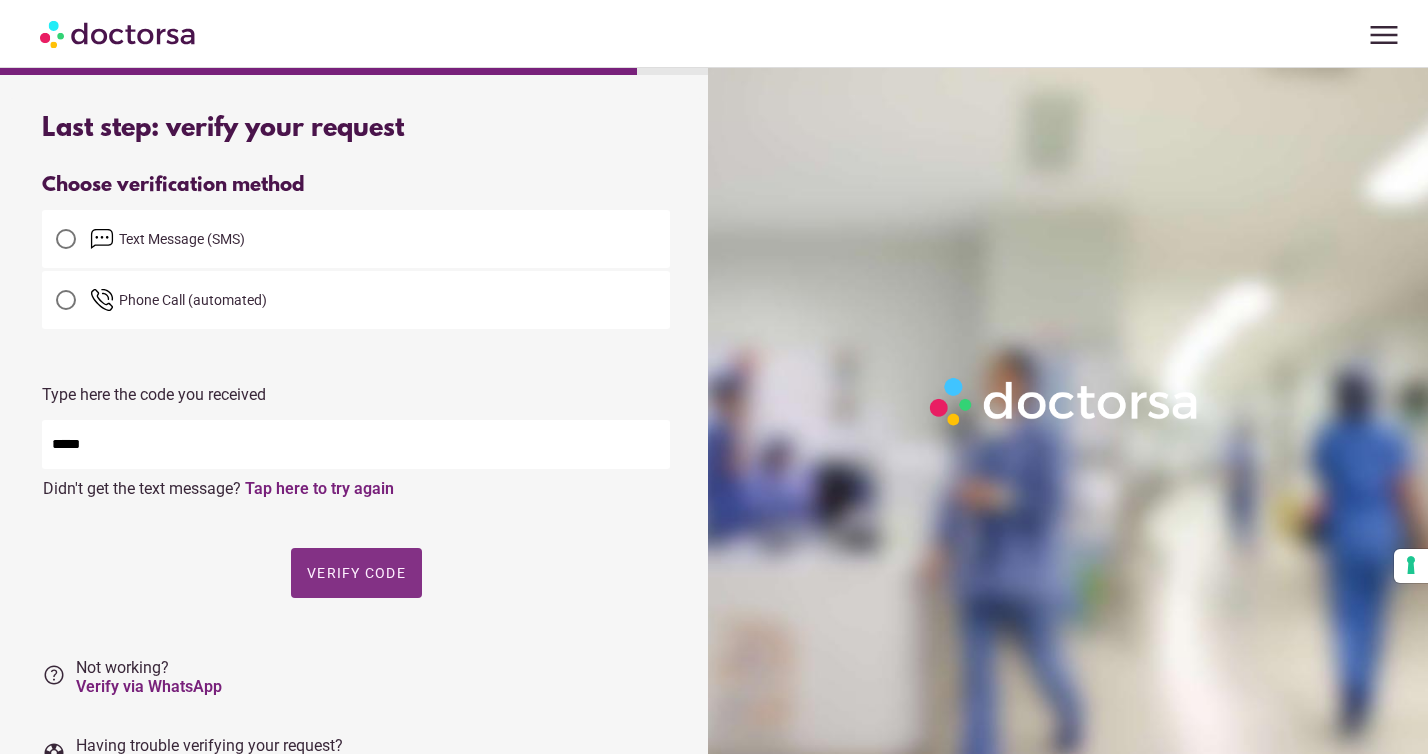 type on "*****" 